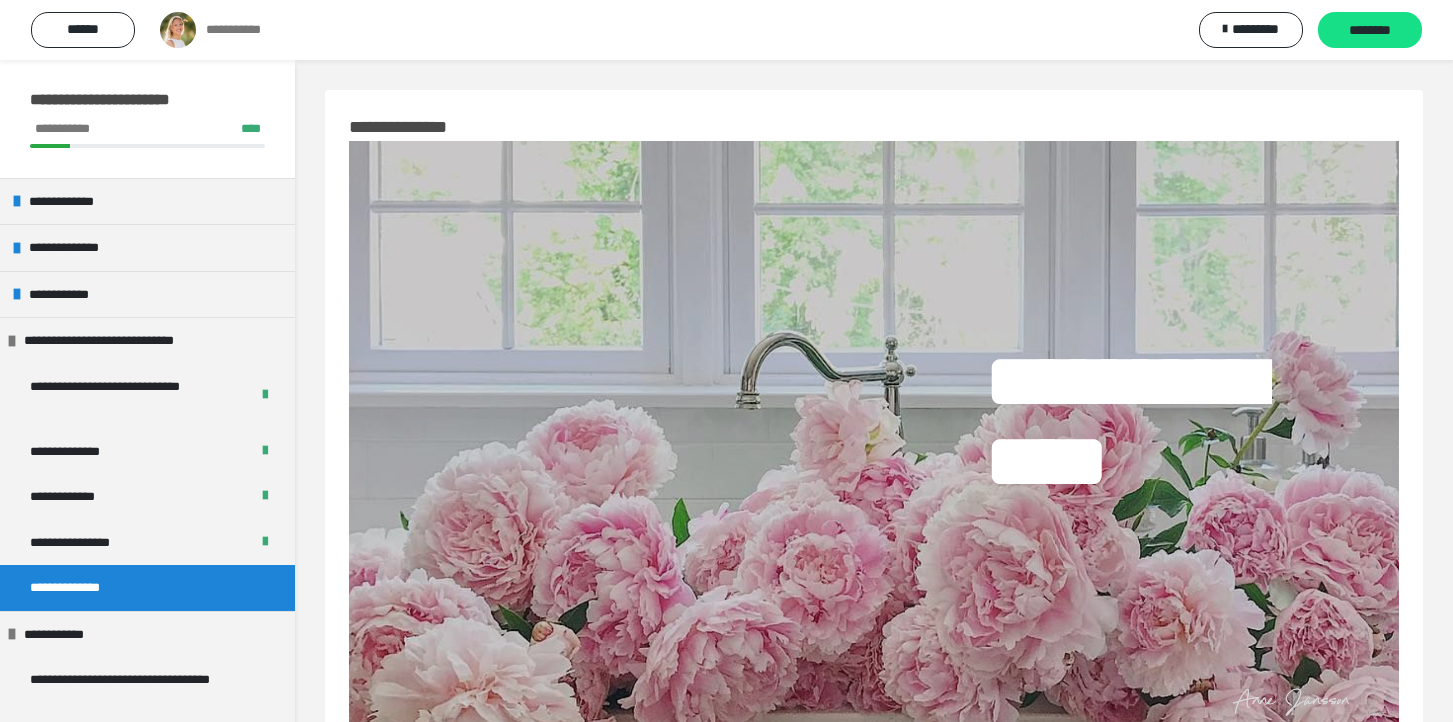 scroll, scrollTop: 400, scrollLeft: 0, axis: vertical 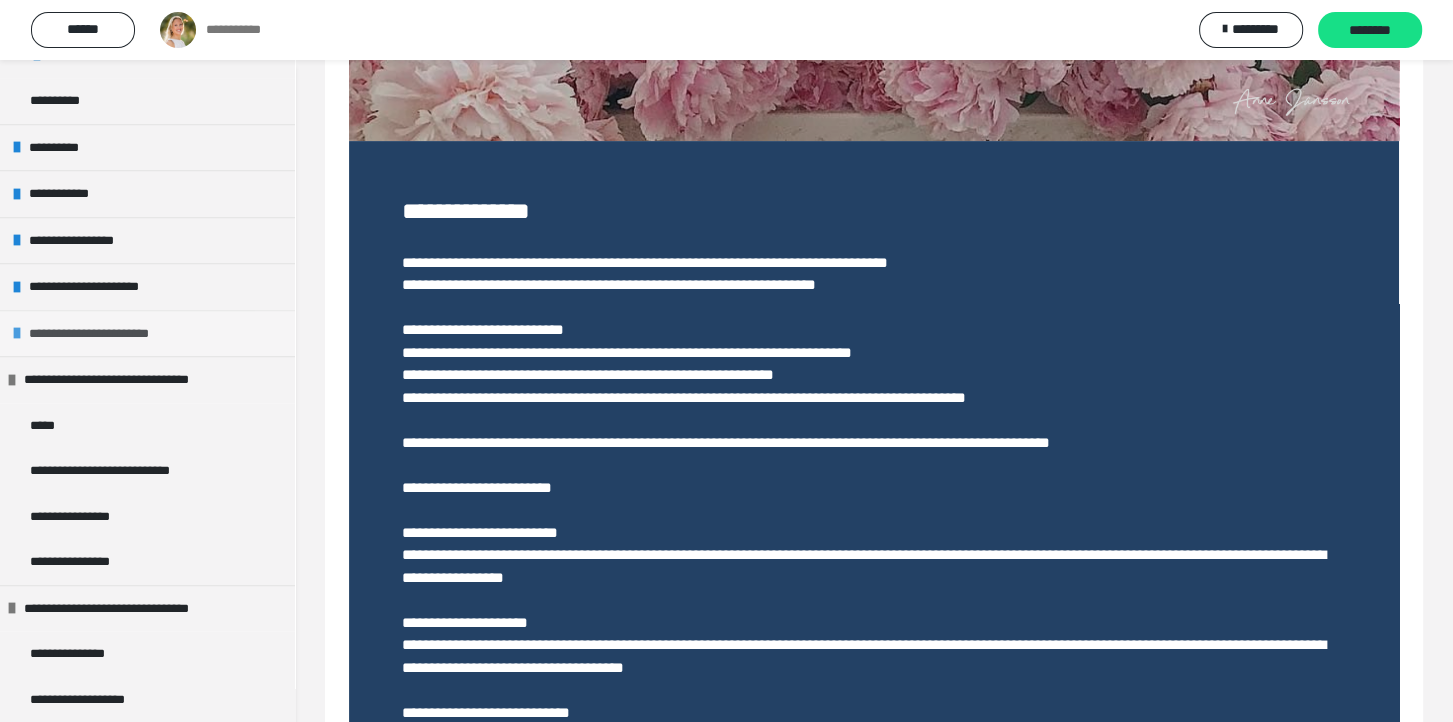 click on "**********" at bounding box center (109, 334) 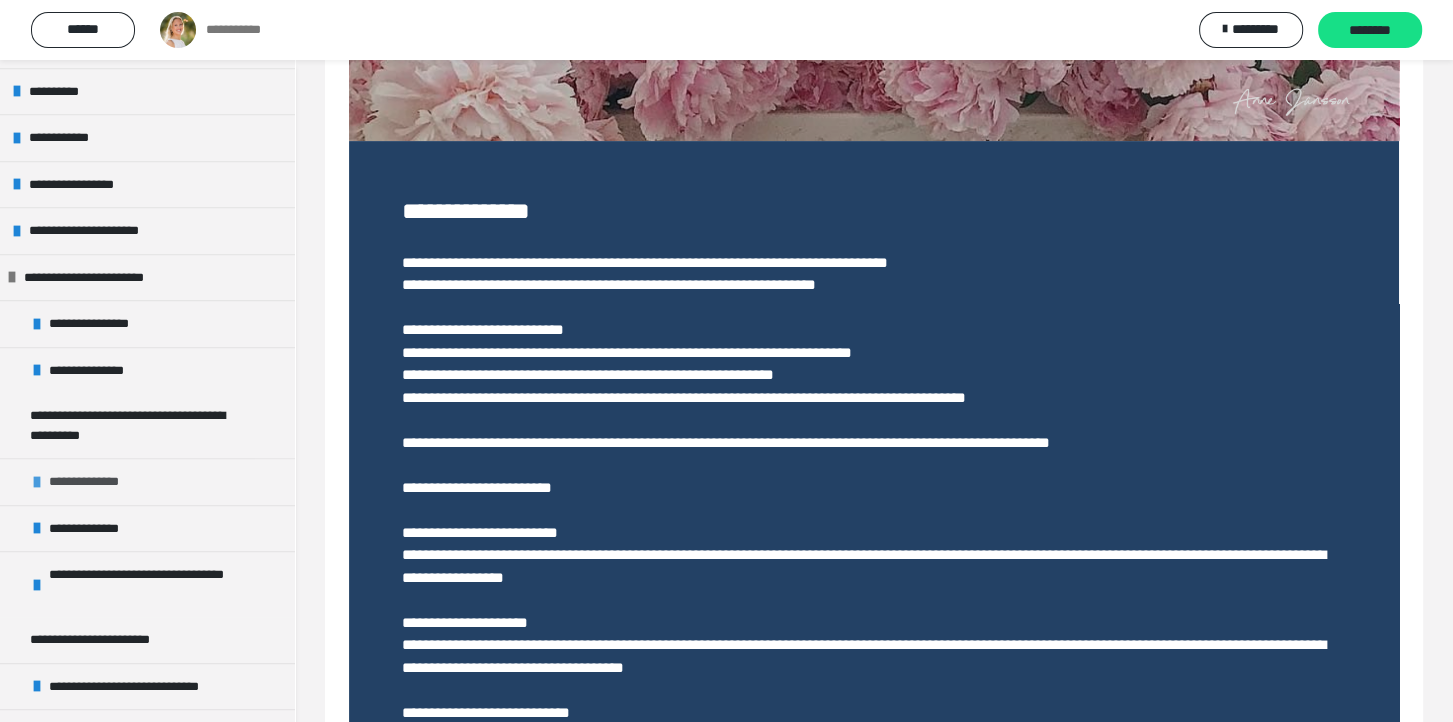 scroll, scrollTop: 996, scrollLeft: 0, axis: vertical 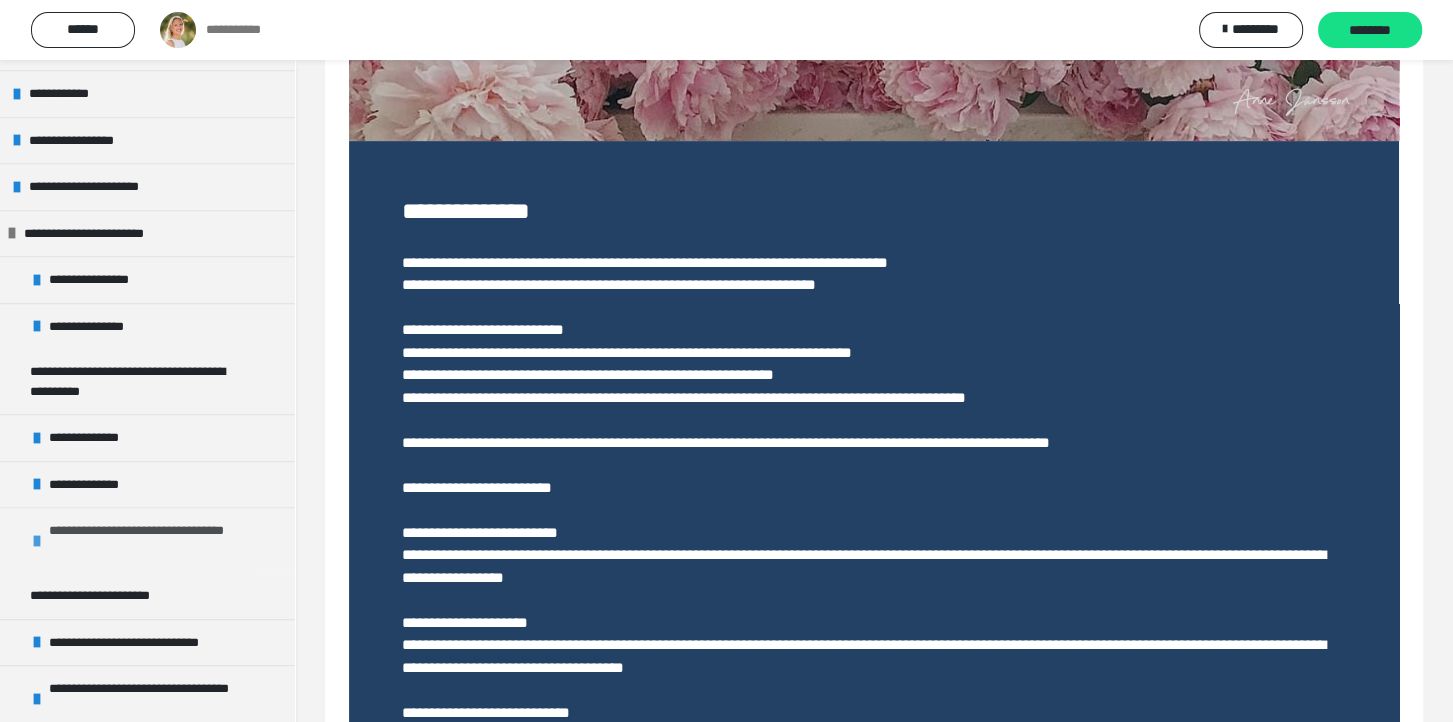 click on "**********" at bounding box center [159, 540] 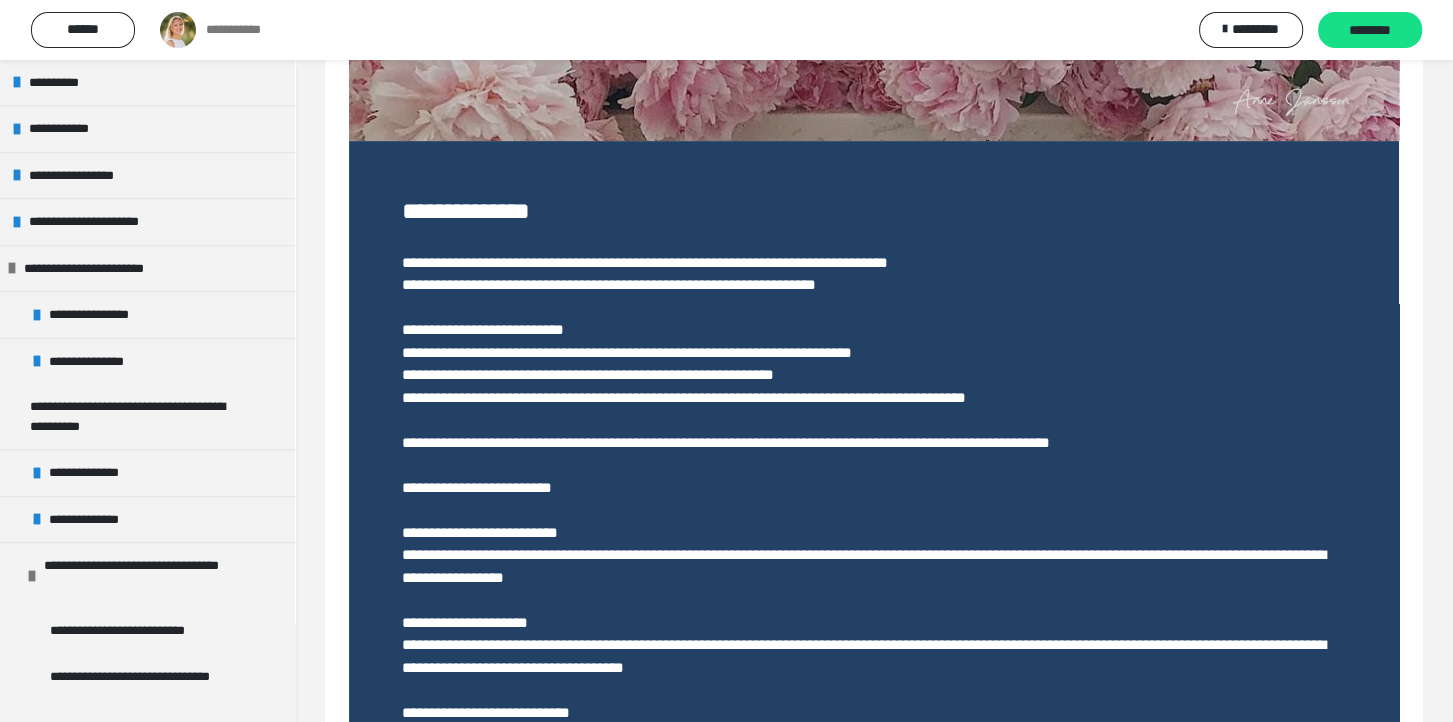 scroll, scrollTop: 896, scrollLeft: 0, axis: vertical 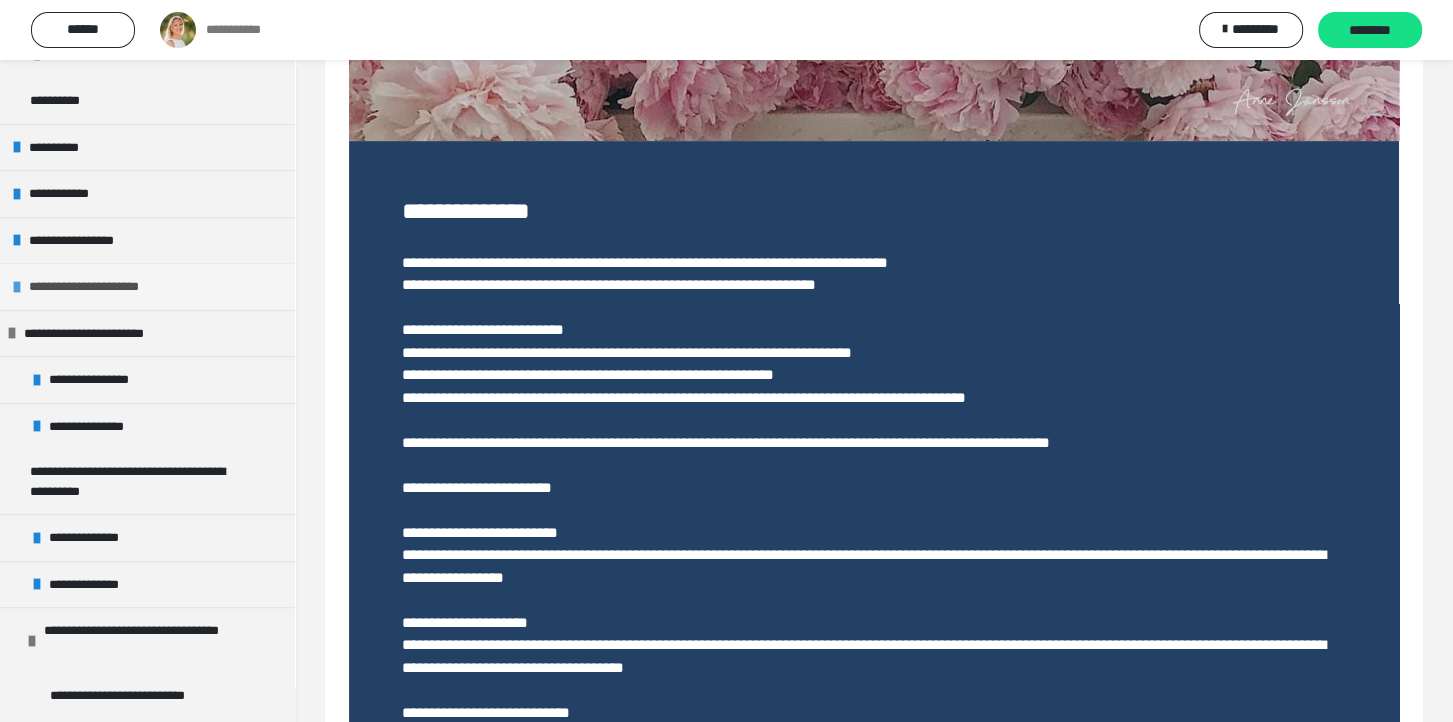 click on "**********" at bounding box center [100, 287] 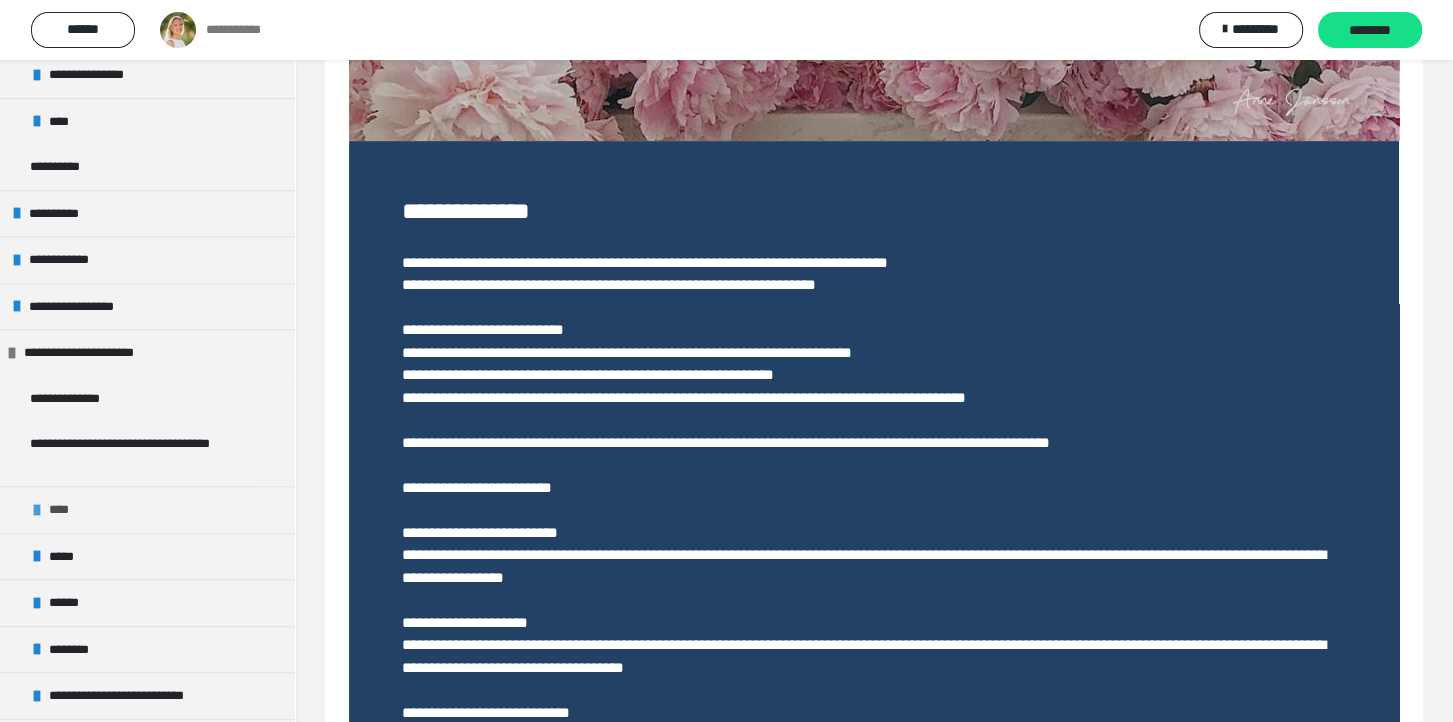 scroll, scrollTop: 796, scrollLeft: 0, axis: vertical 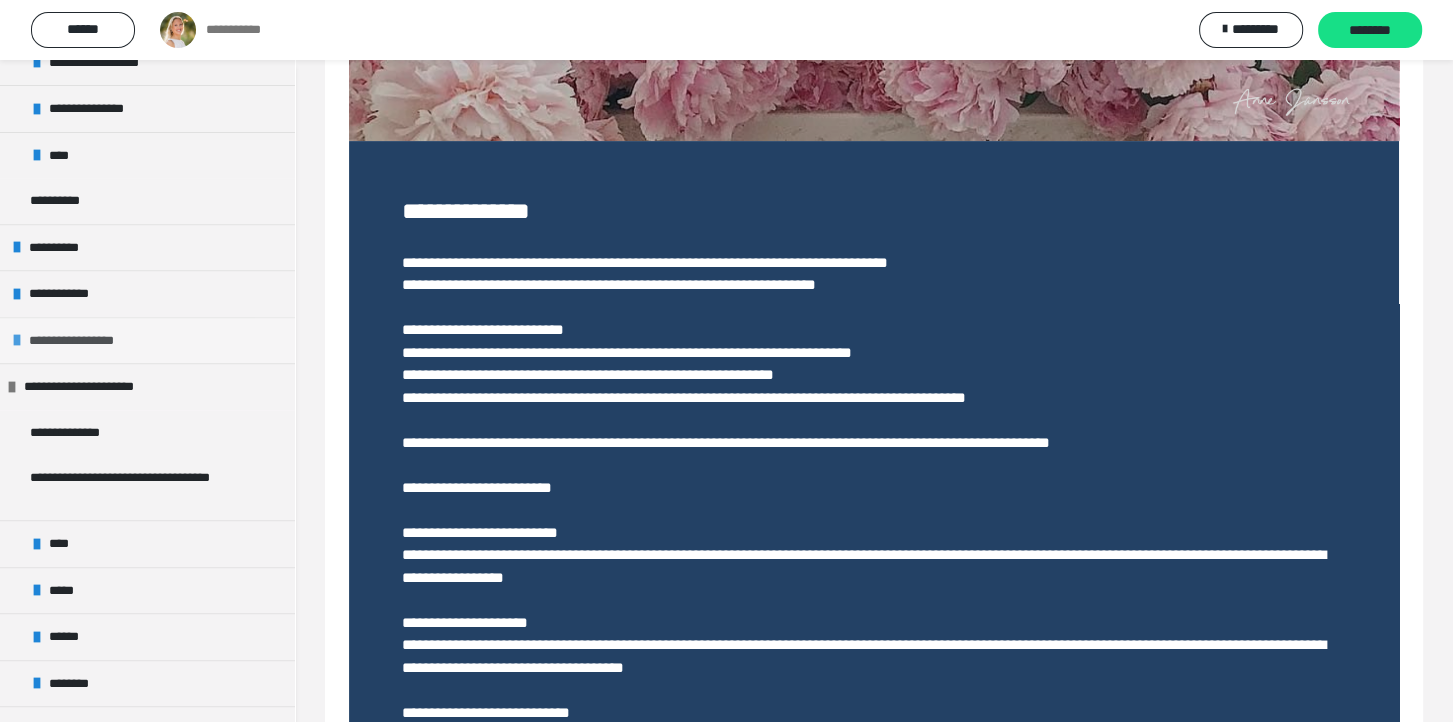 click on "**********" at bounding box center (89, 341) 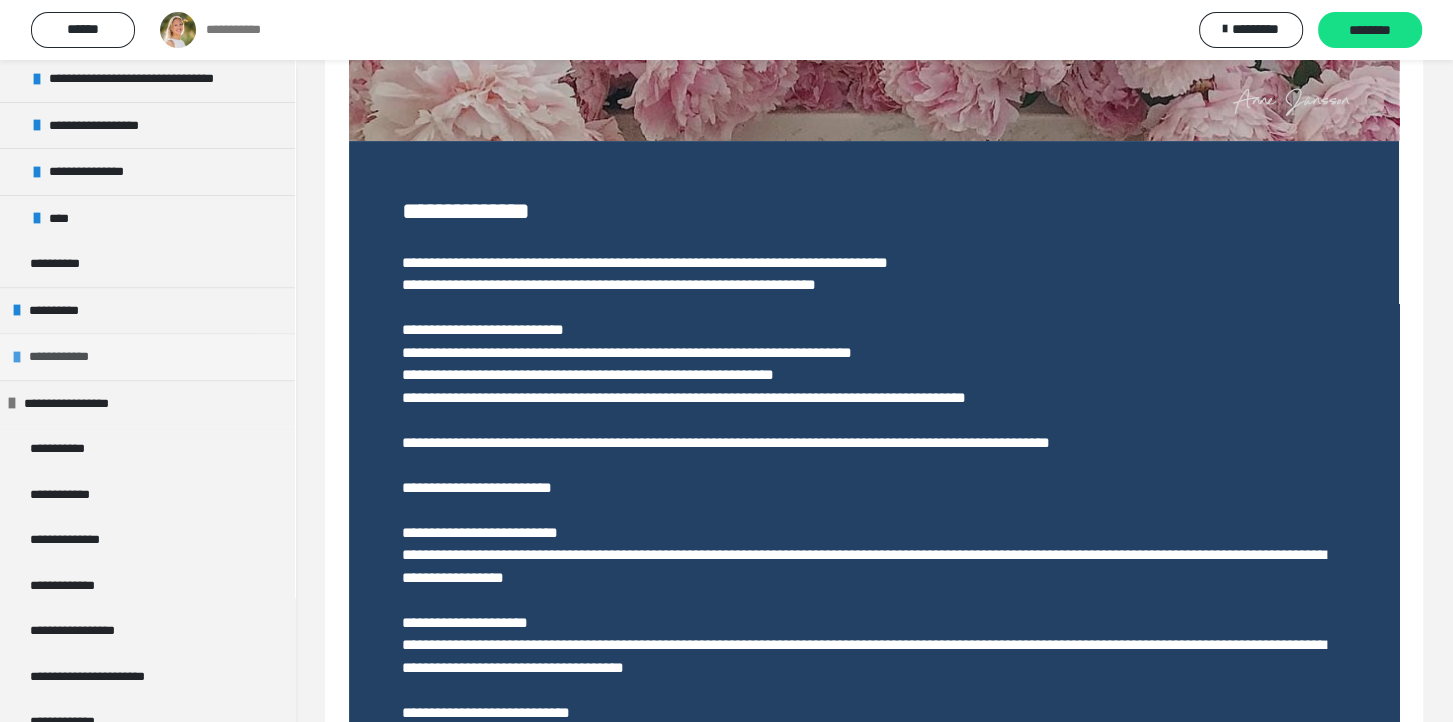 scroll, scrollTop: 796, scrollLeft: 0, axis: vertical 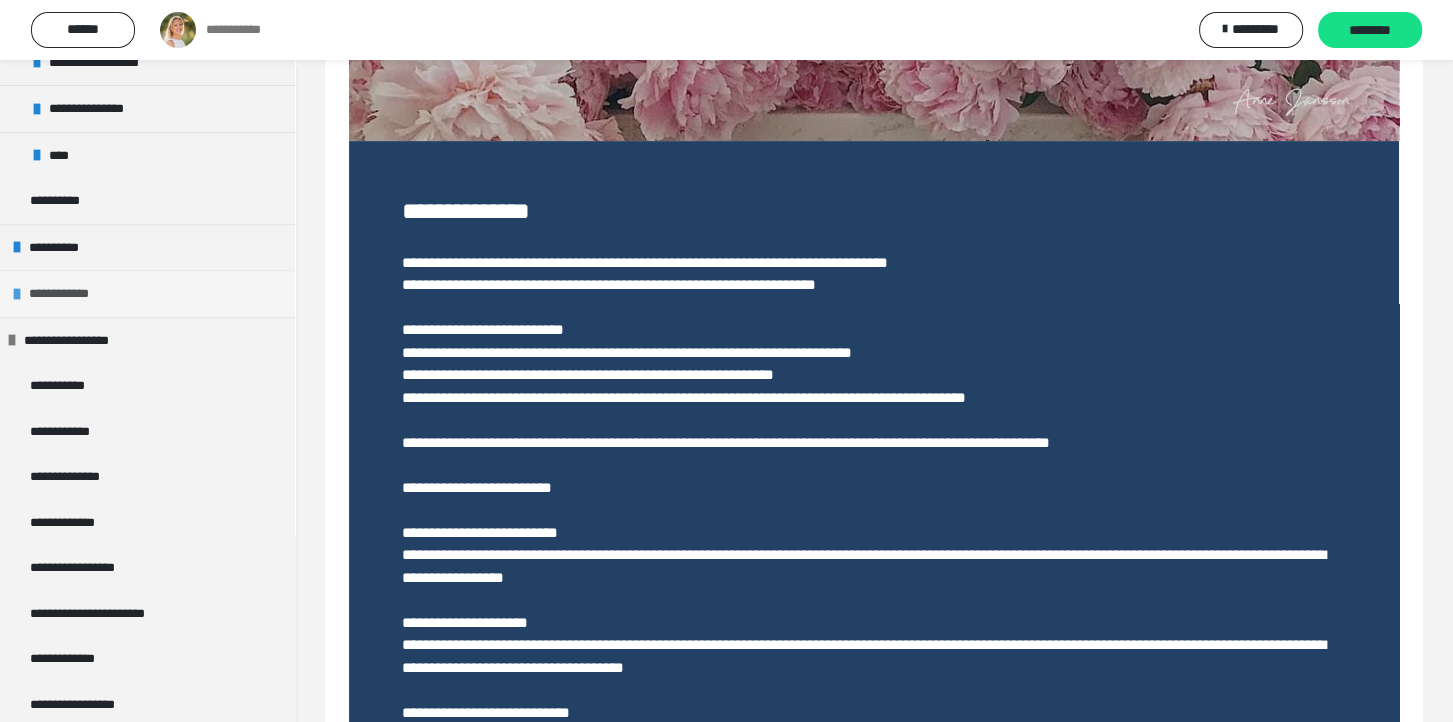 click on "**********" at bounding box center [66, 294] 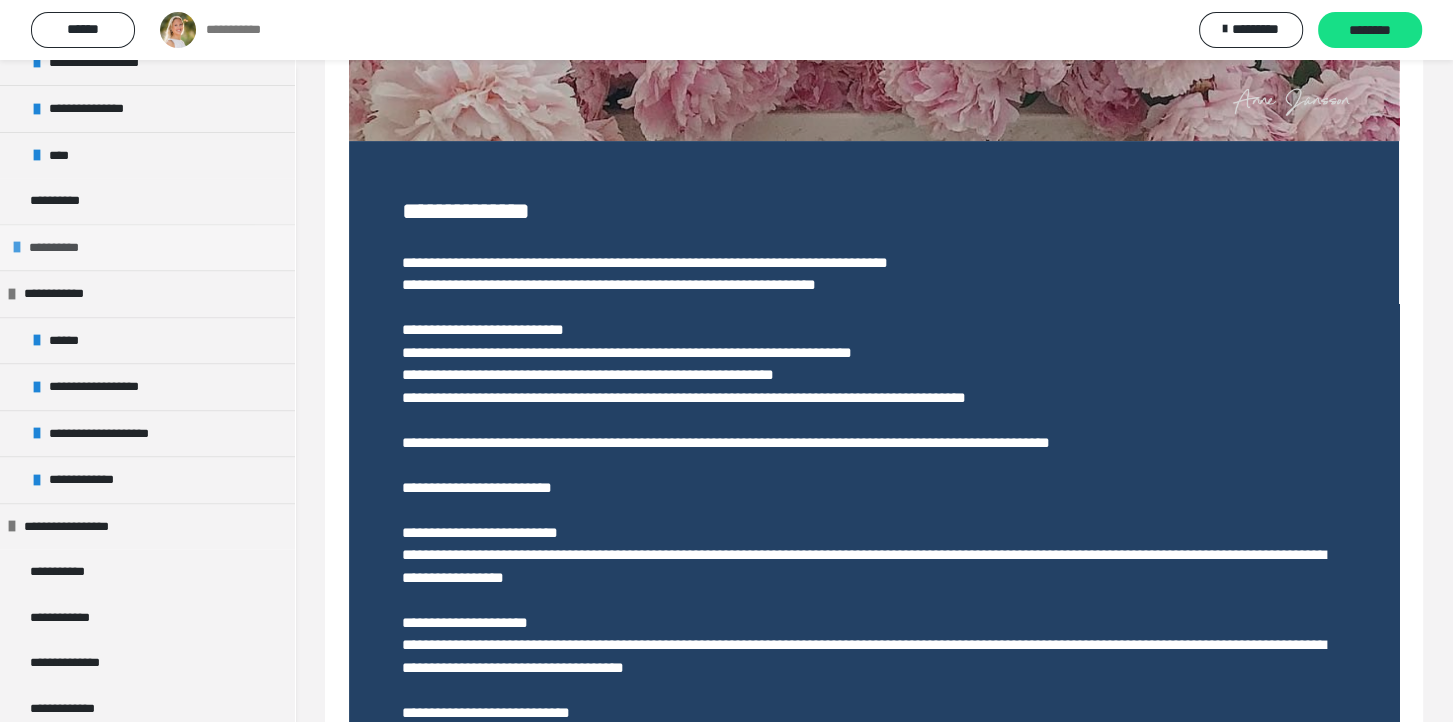 click on "**********" at bounding box center (147, 247) 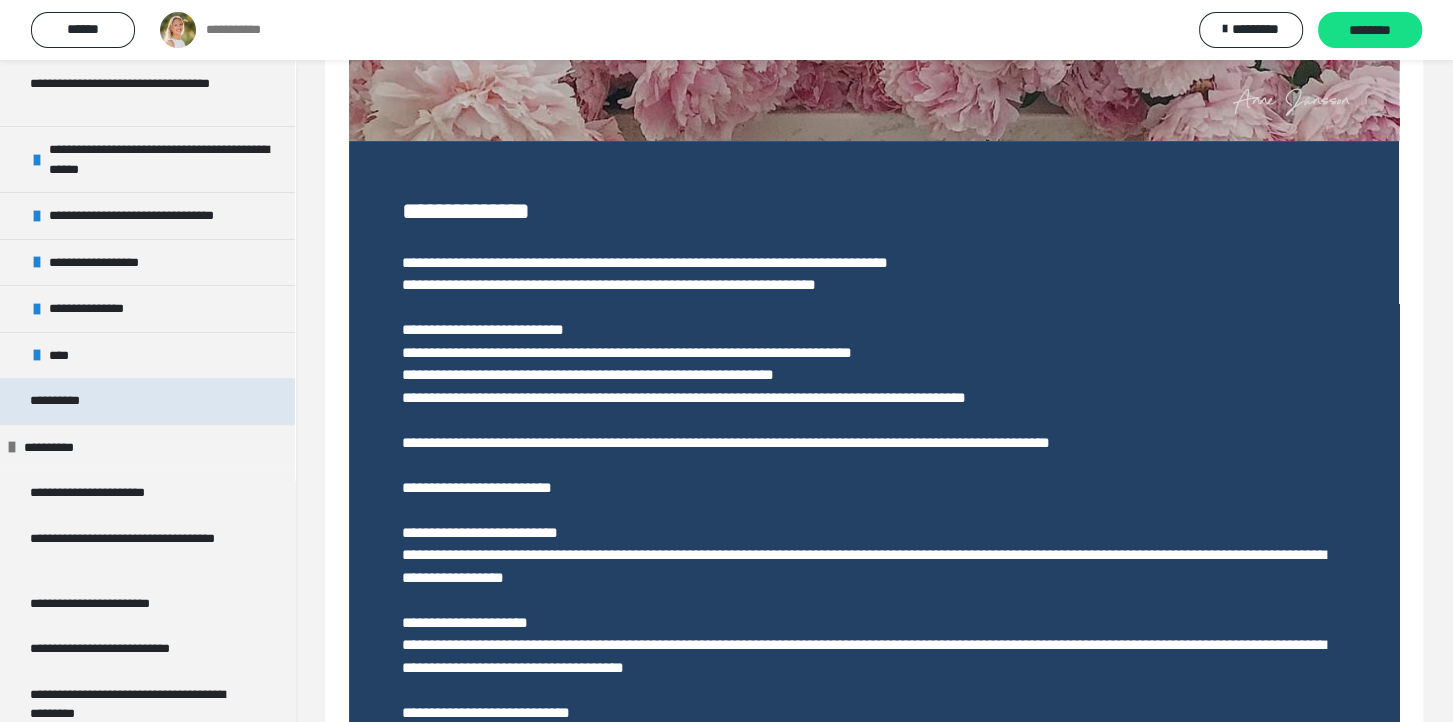 scroll, scrollTop: 496, scrollLeft: 0, axis: vertical 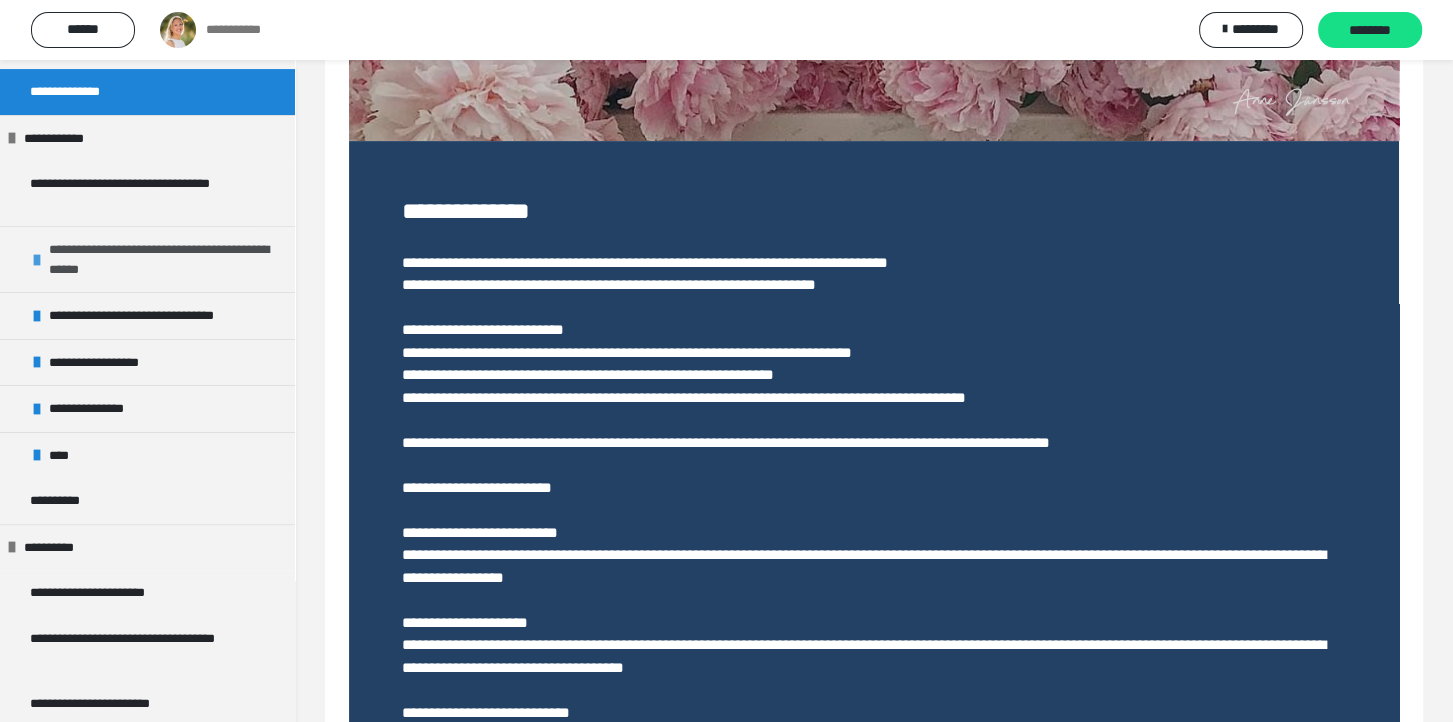 click on "**********" at bounding box center (159, 259) 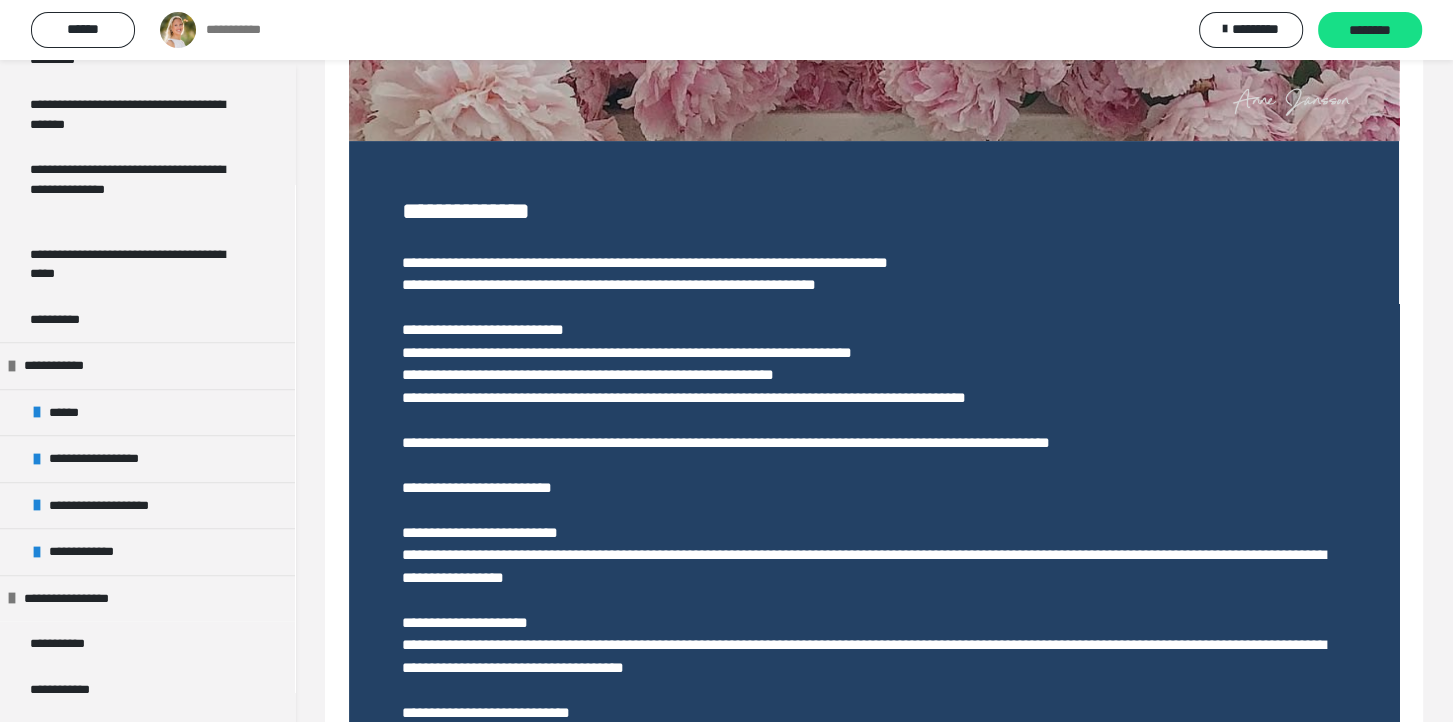 scroll, scrollTop: 1500, scrollLeft: 0, axis: vertical 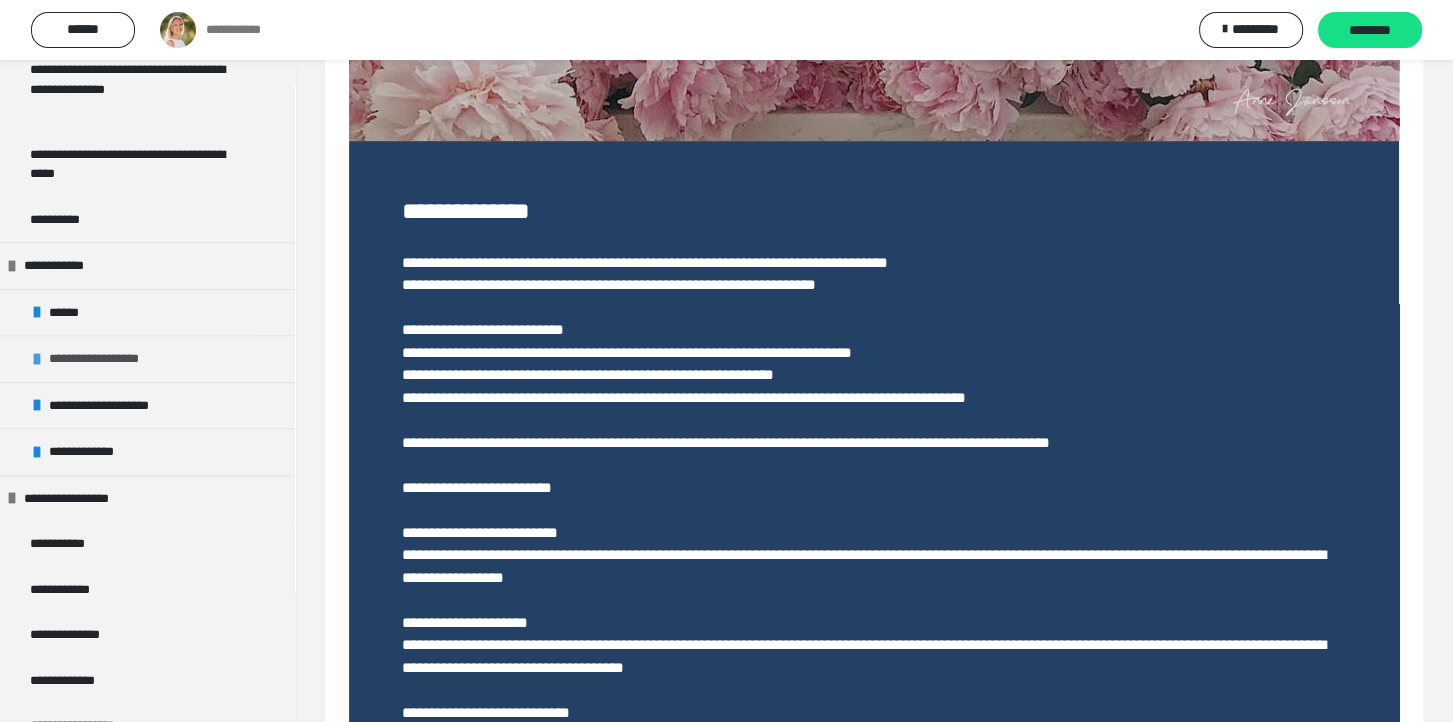 click on "**********" at bounding box center [105, 359] 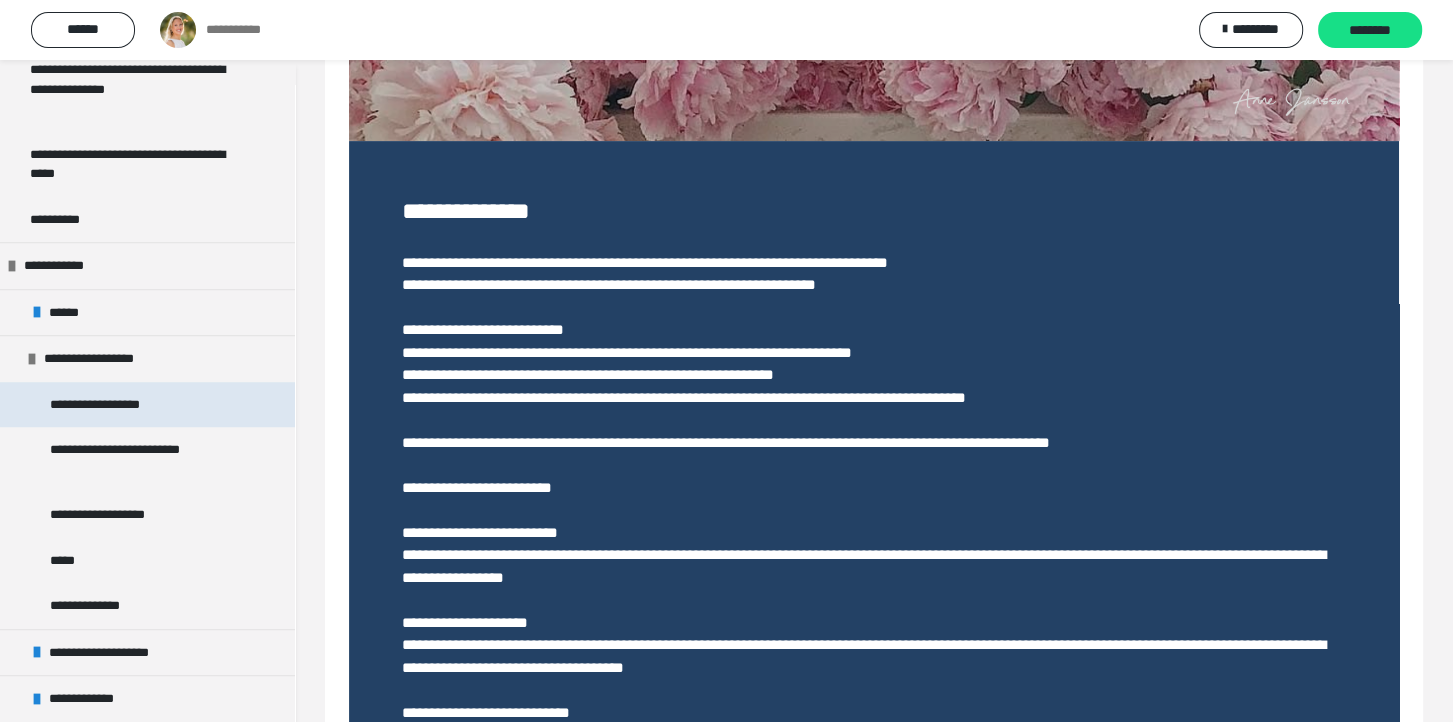 scroll, scrollTop: 1600, scrollLeft: 0, axis: vertical 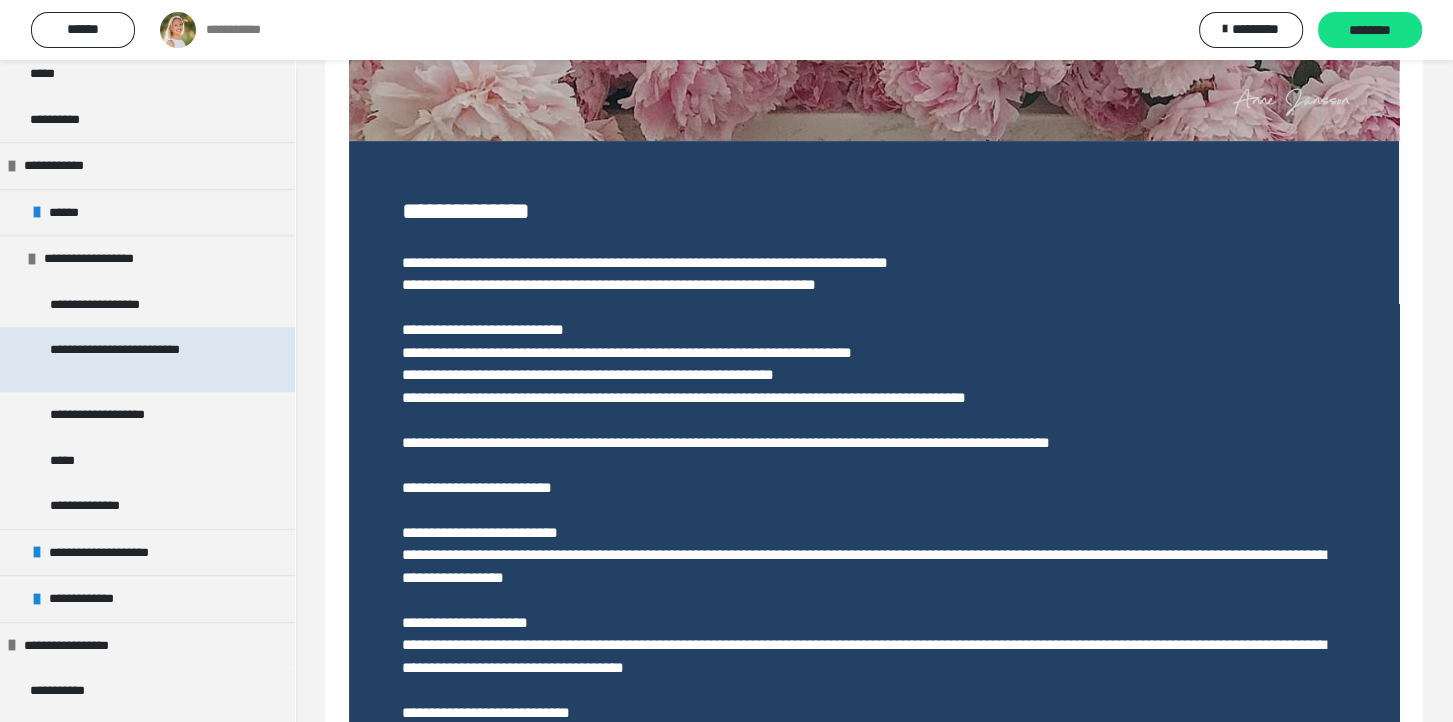 click on "**********" at bounding box center (142, 359) 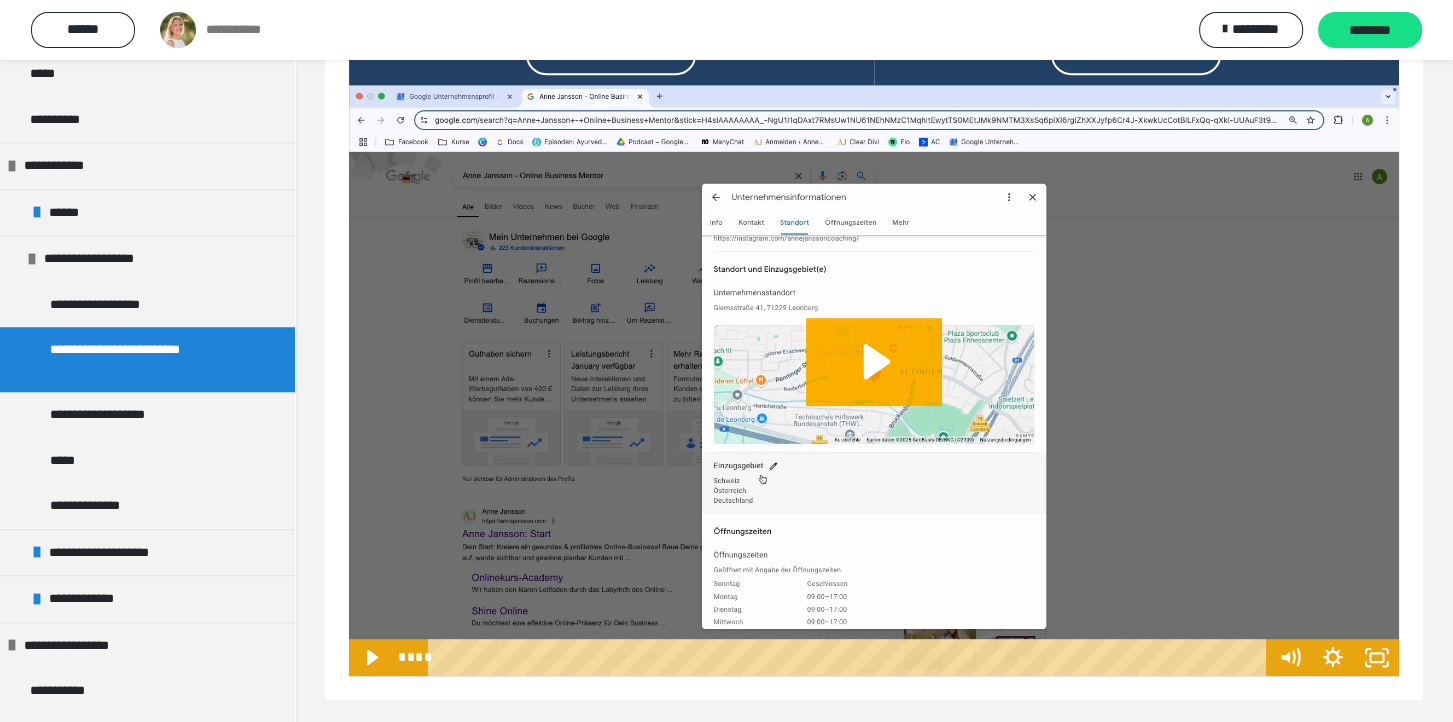 scroll, scrollTop: 992, scrollLeft: 0, axis: vertical 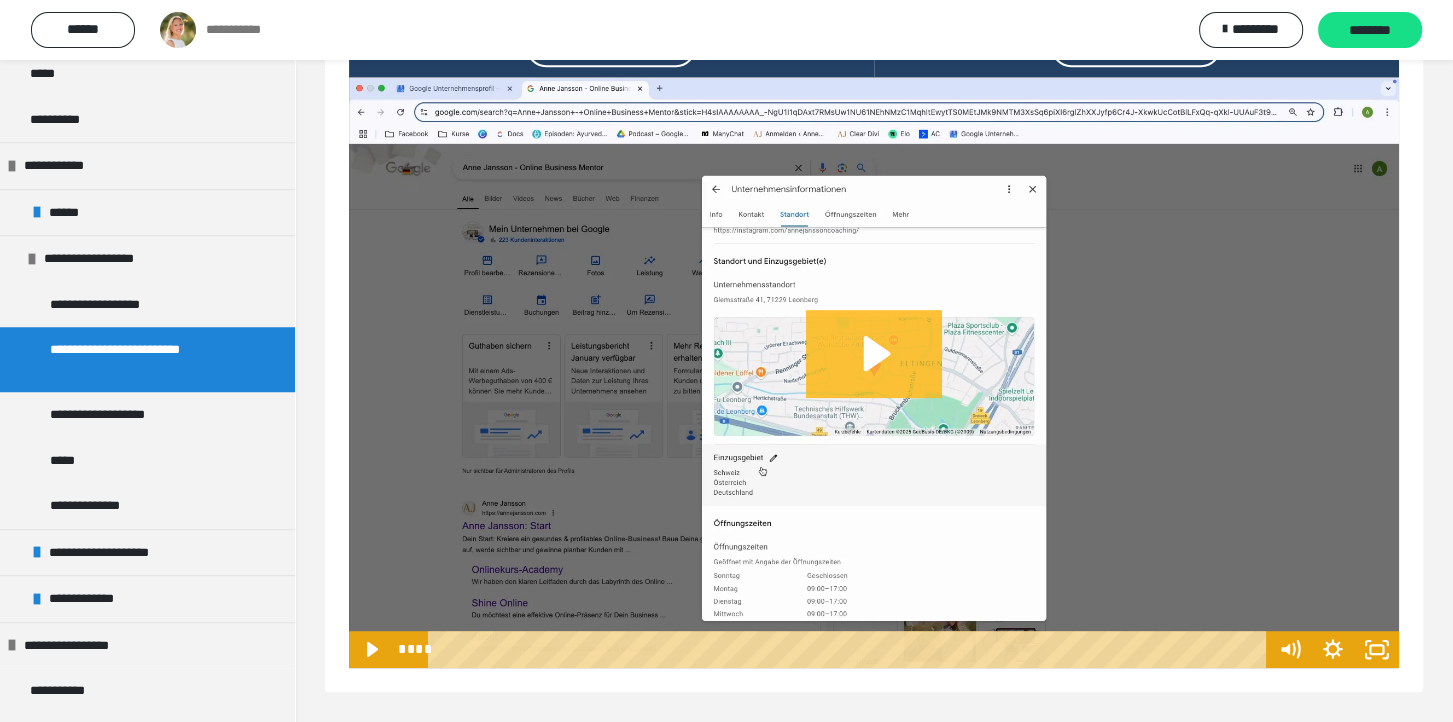 click 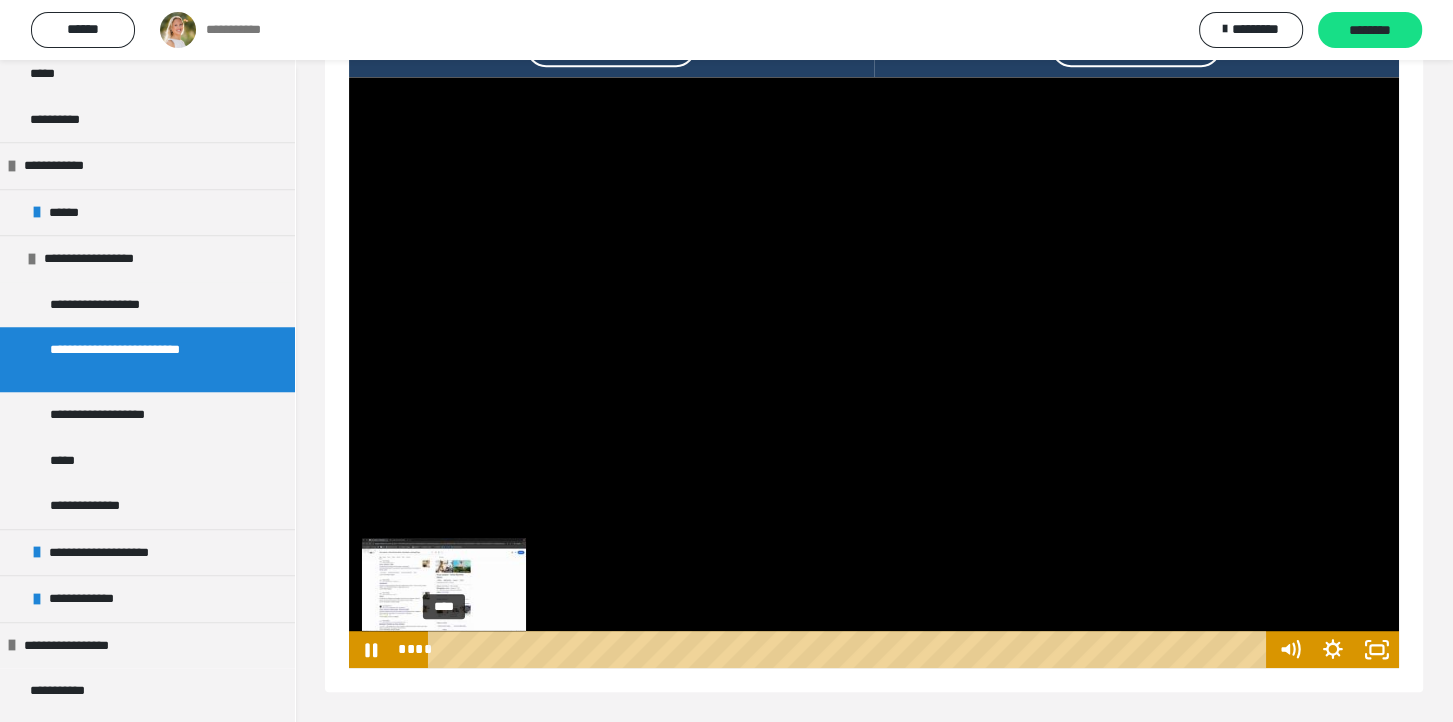 click on "****" at bounding box center [850, 649] 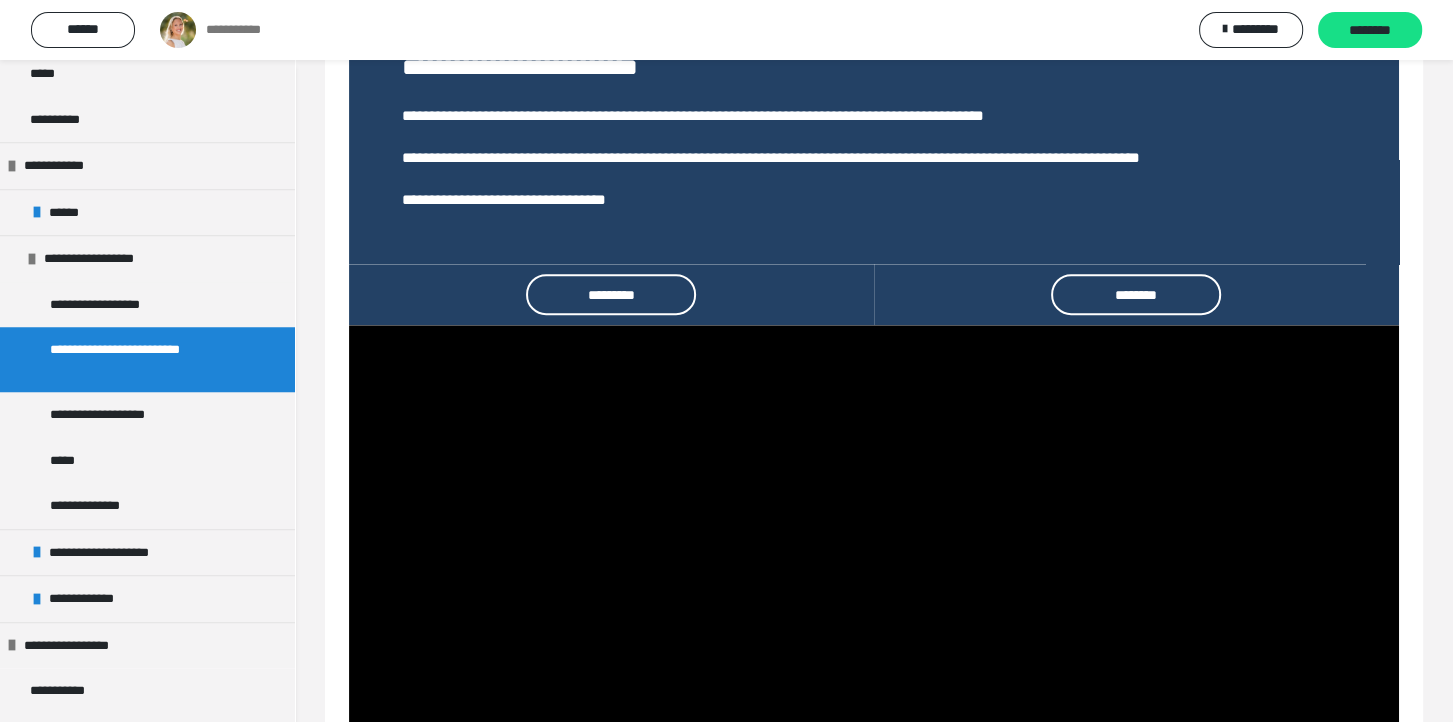 scroll, scrollTop: 692, scrollLeft: 0, axis: vertical 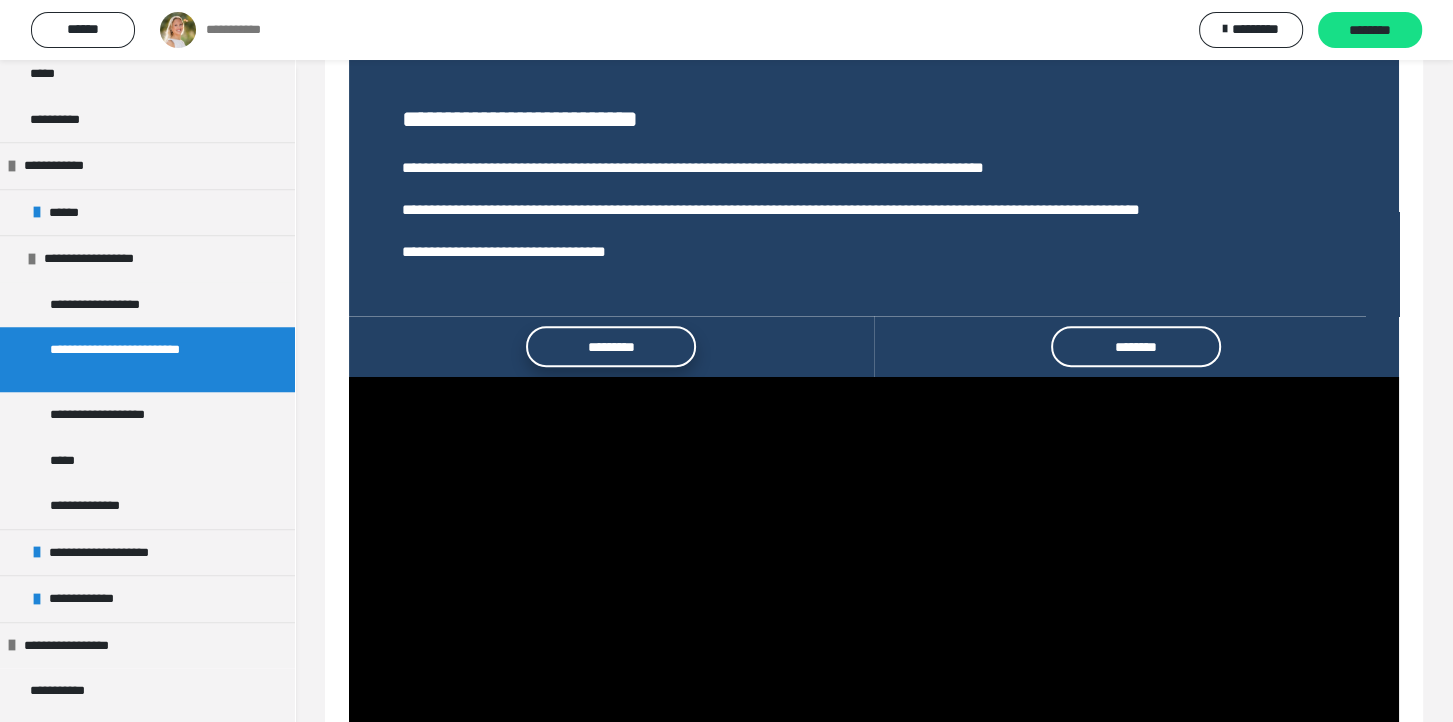 click on "*********" at bounding box center [611, 346] 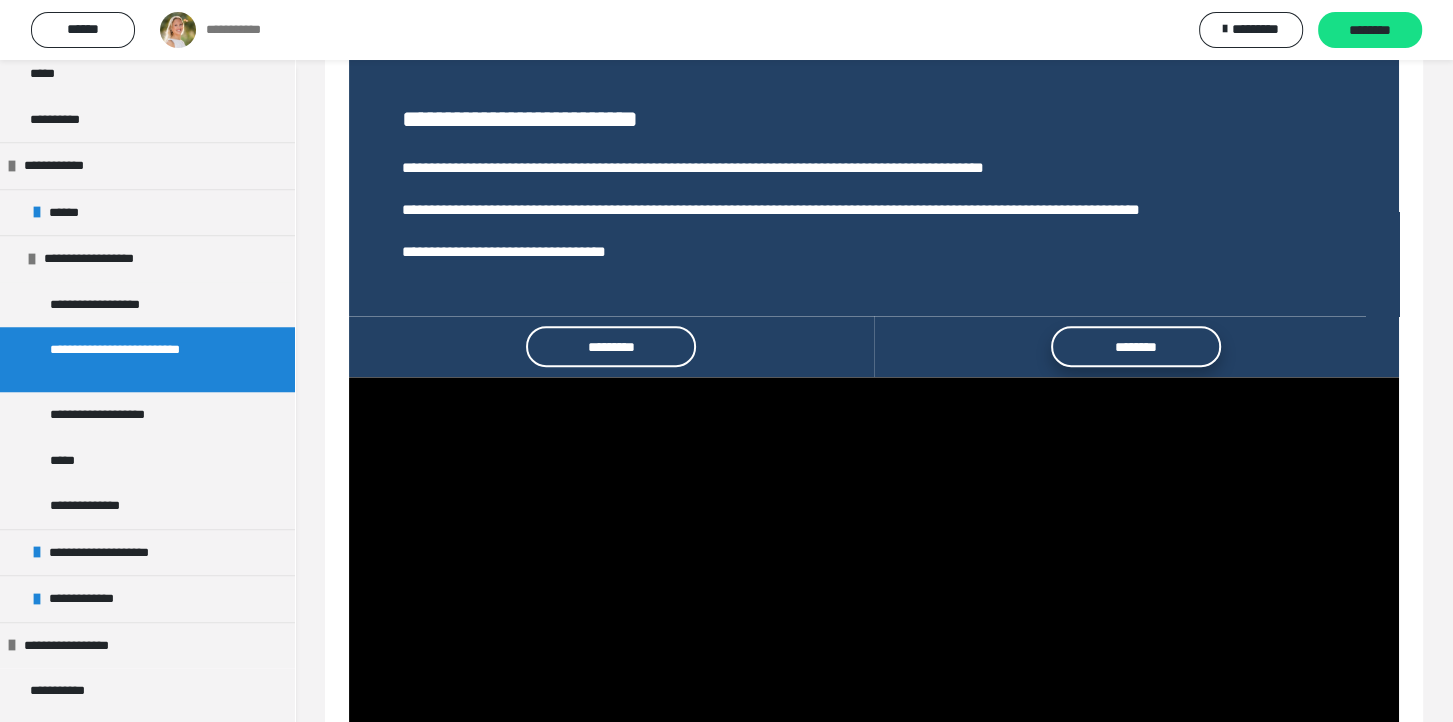 click on "********" at bounding box center (1136, 346) 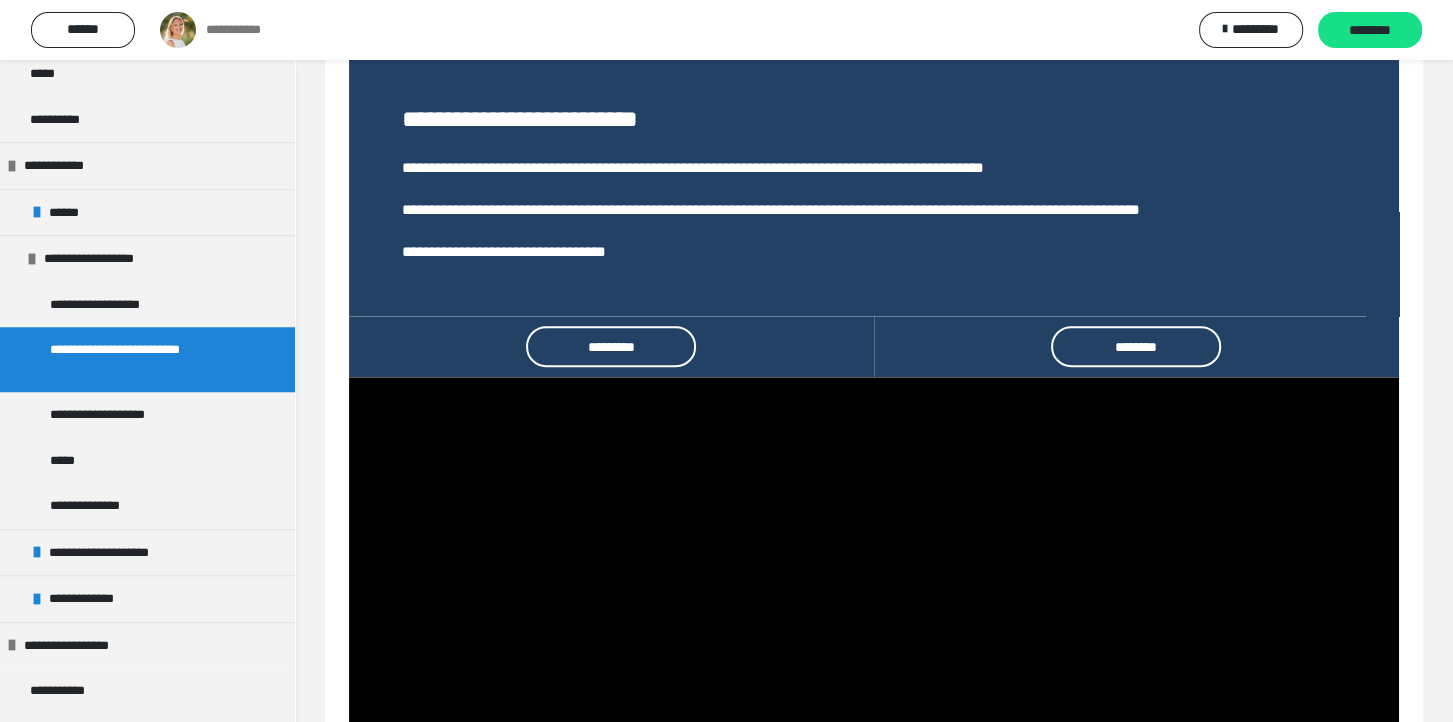 scroll, scrollTop: 892, scrollLeft: 0, axis: vertical 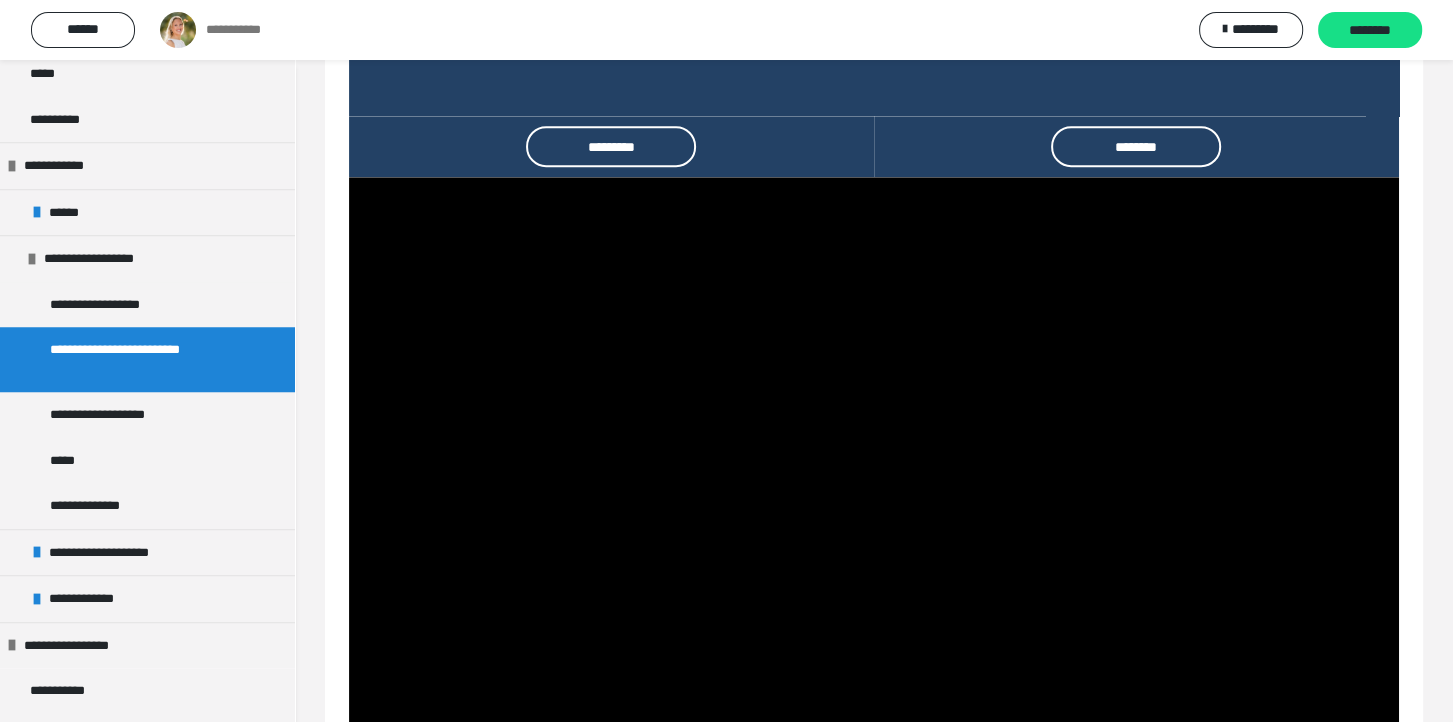 click at bounding box center (874, 472) 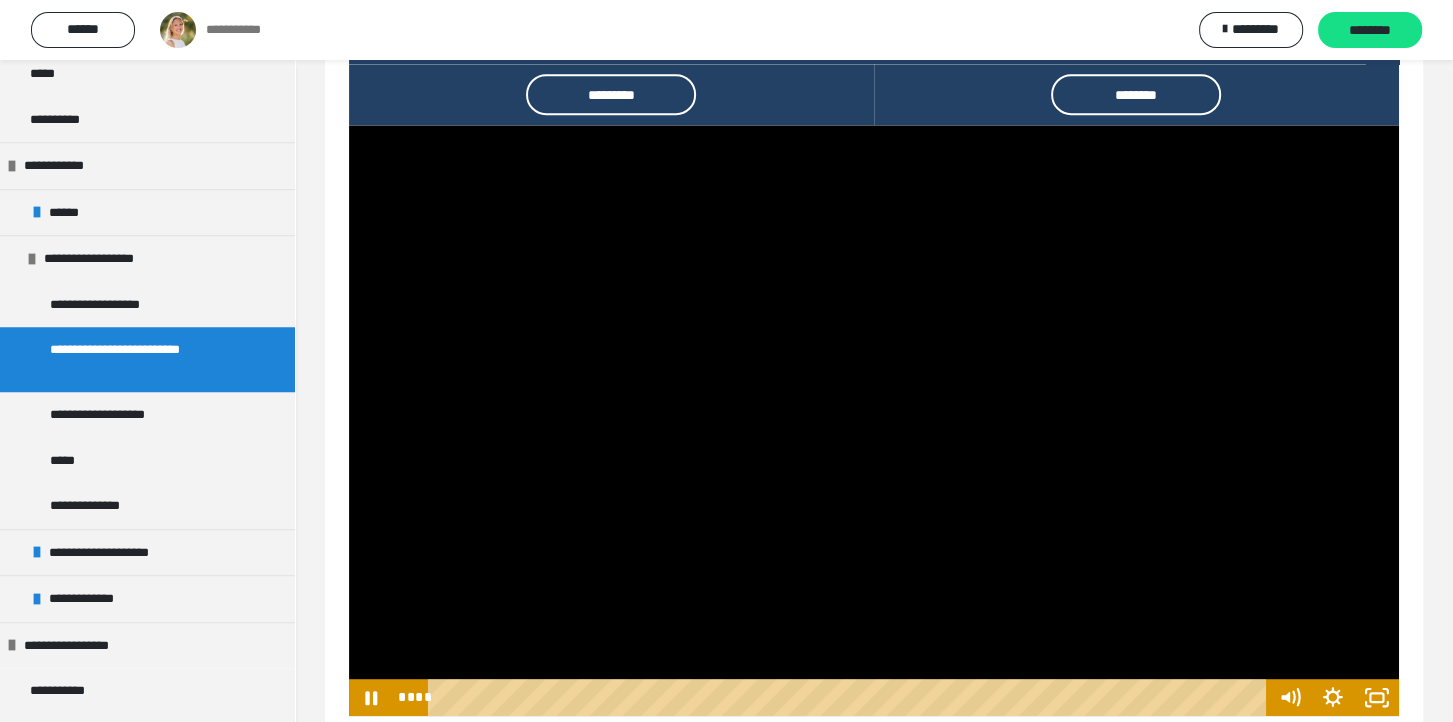 scroll, scrollTop: 992, scrollLeft: 0, axis: vertical 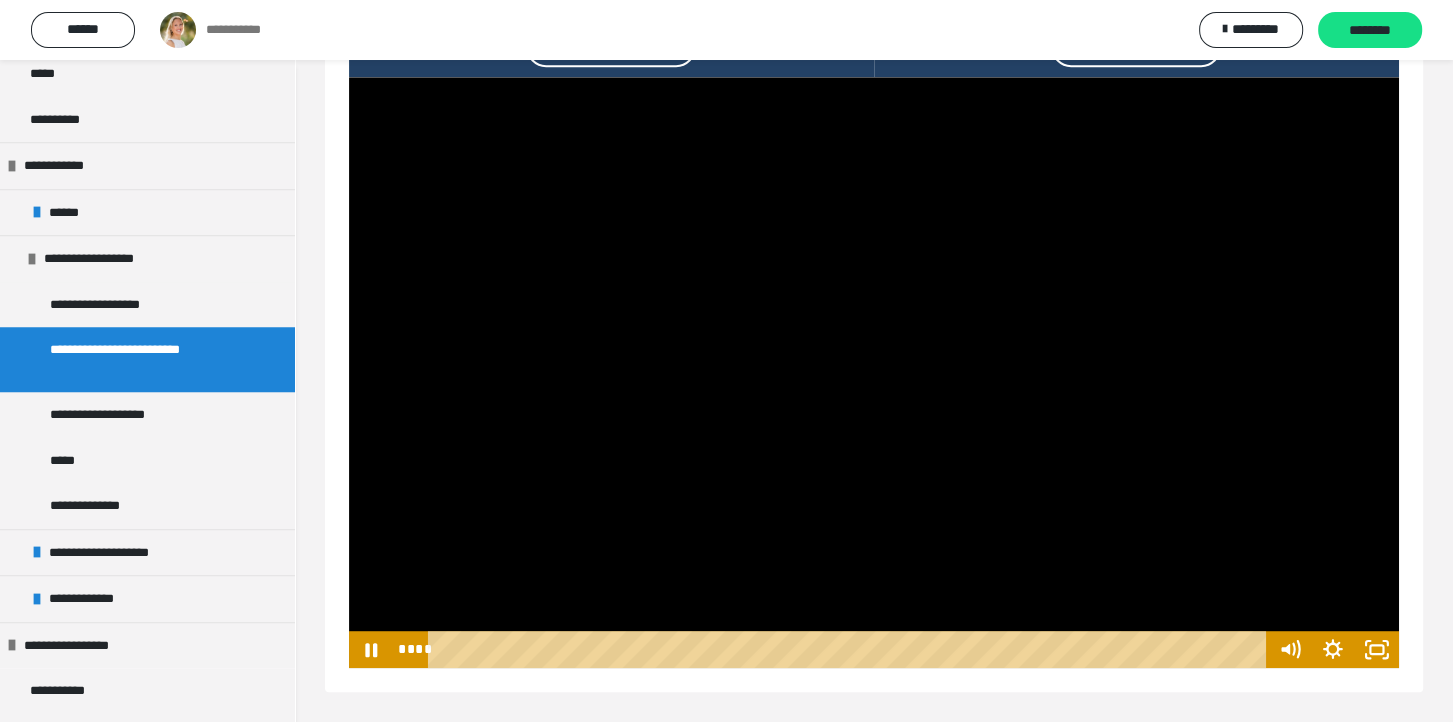 click at bounding box center [874, 372] 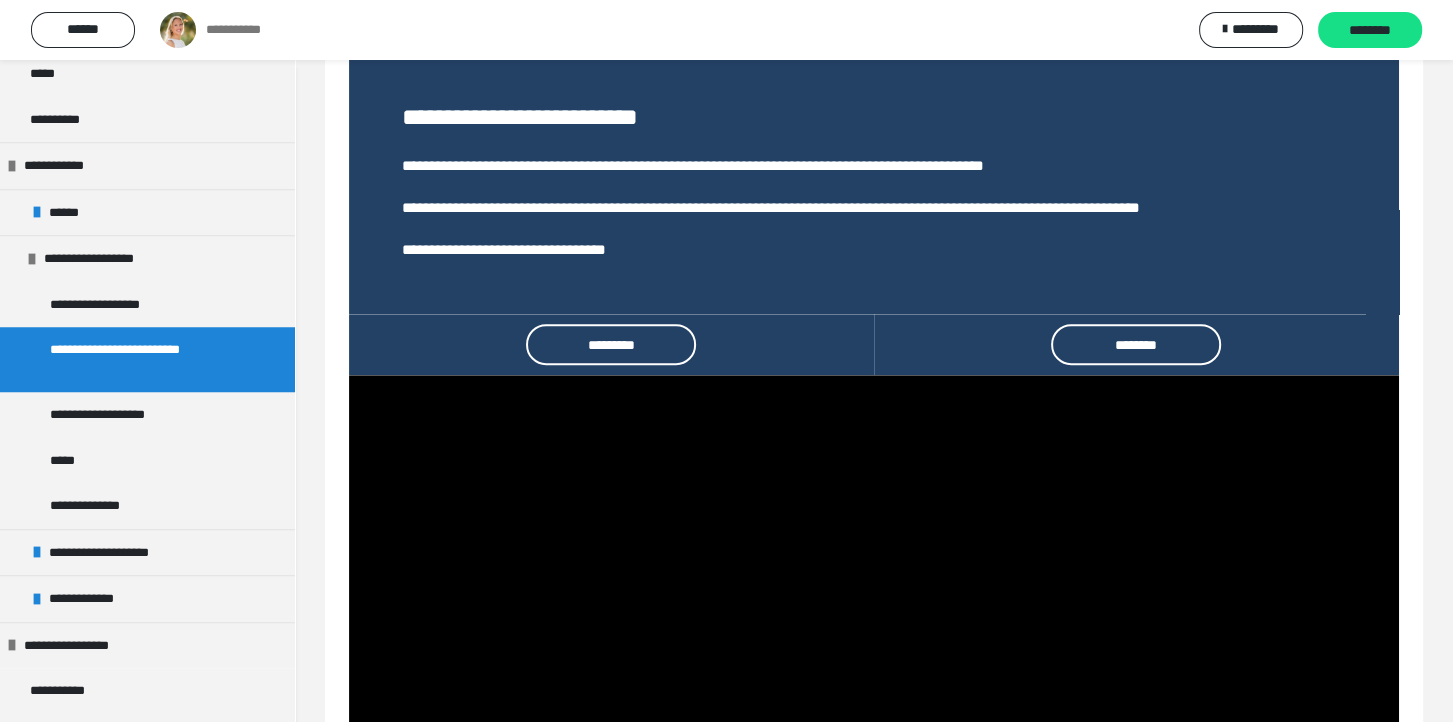 scroll, scrollTop: 692, scrollLeft: 0, axis: vertical 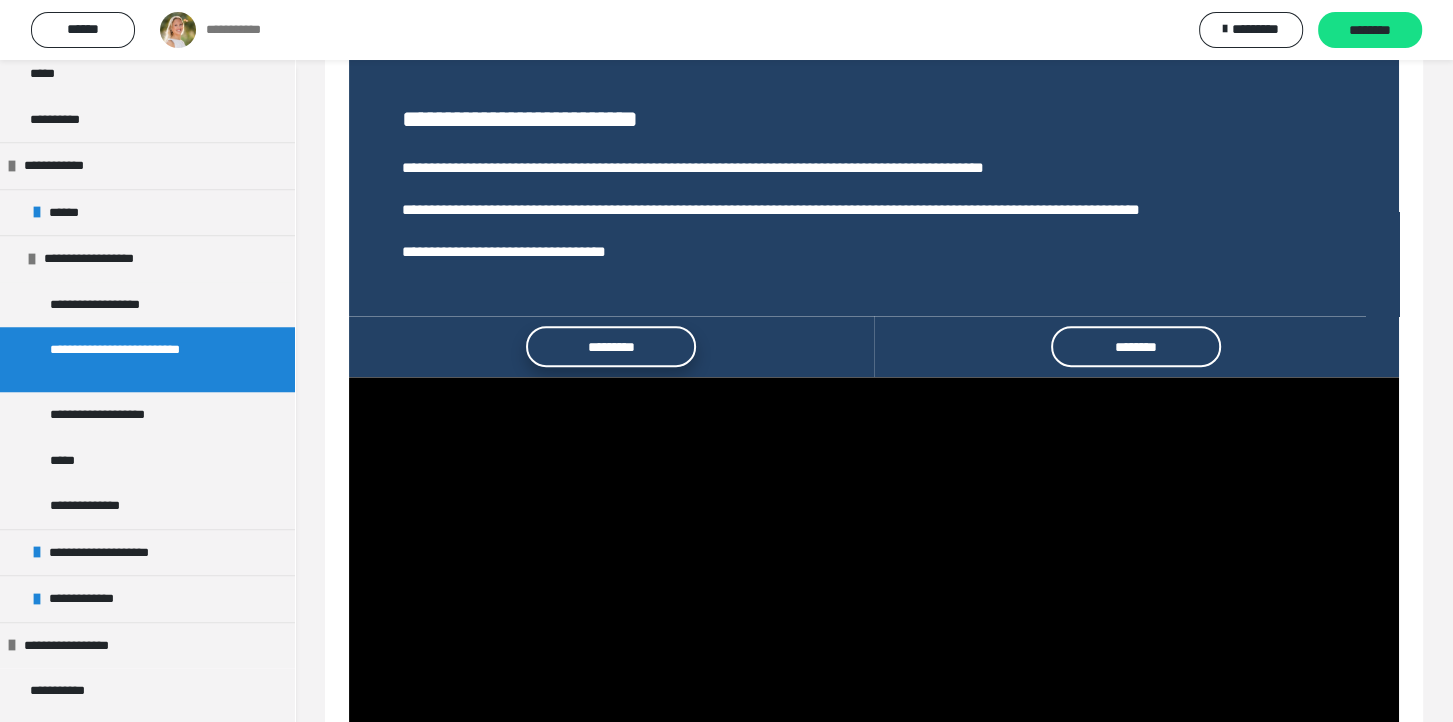 click on "*********" at bounding box center (611, 346) 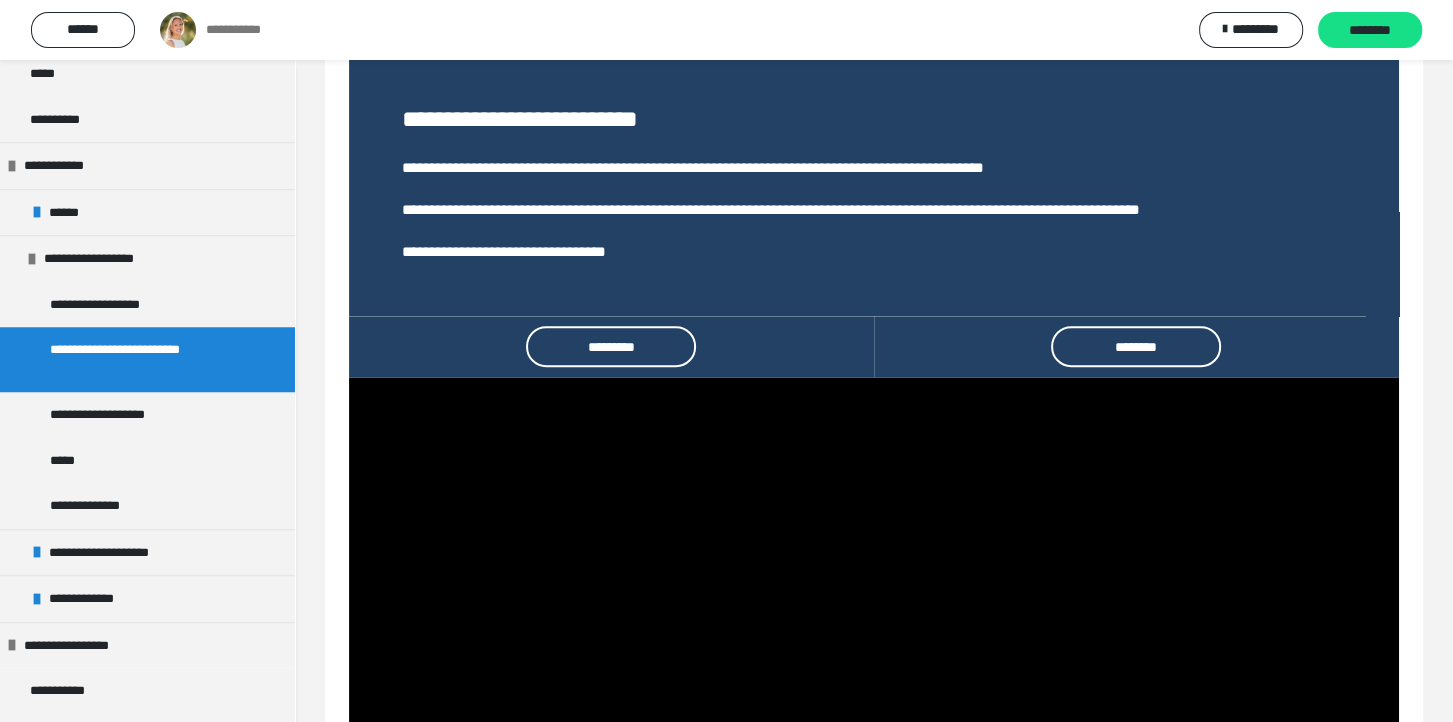scroll, scrollTop: 992, scrollLeft: 0, axis: vertical 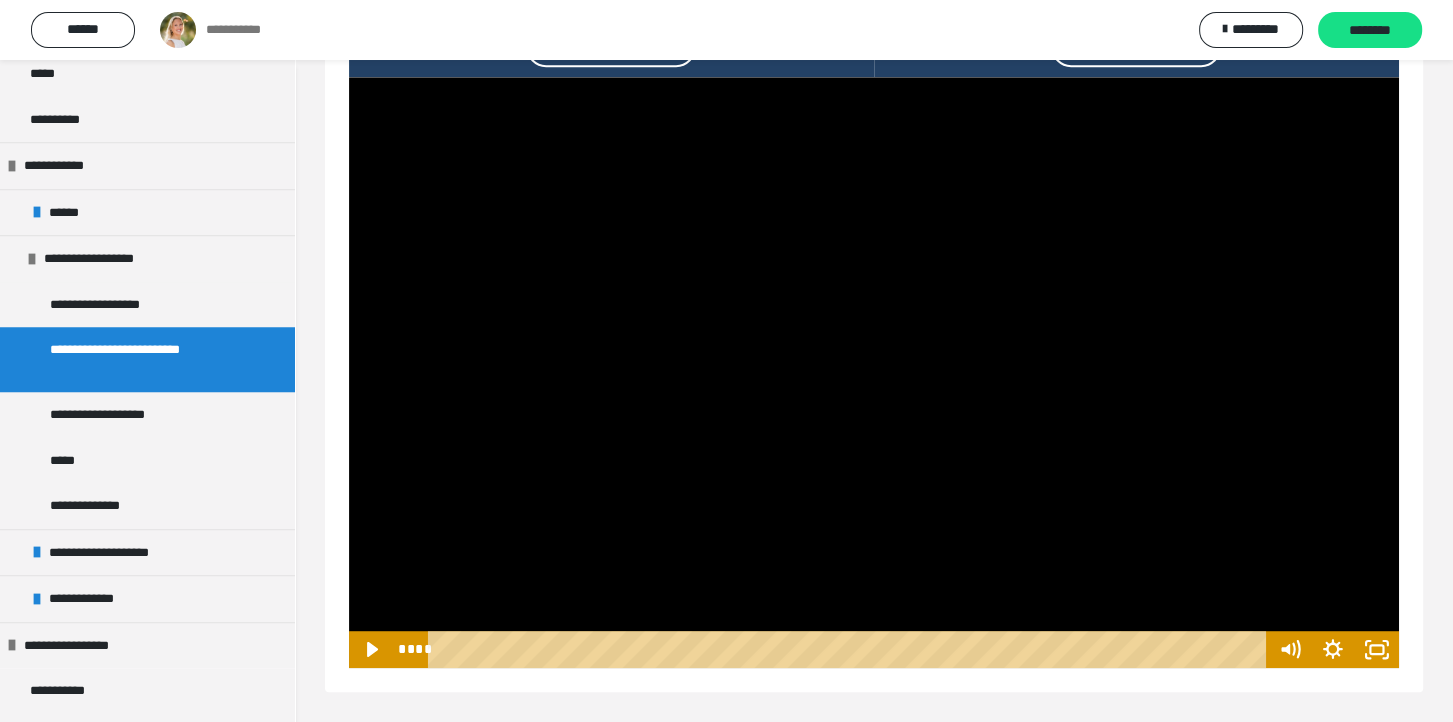 click at bounding box center [874, 372] 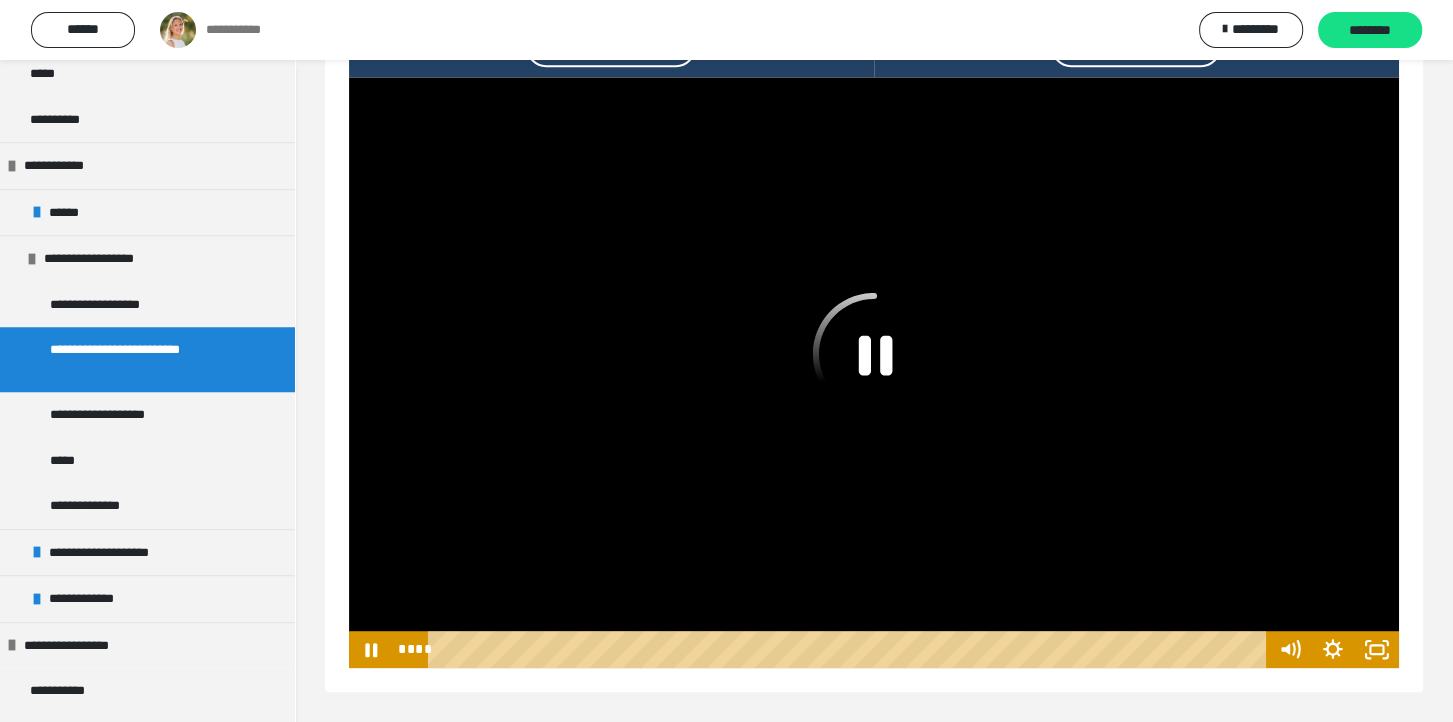 click 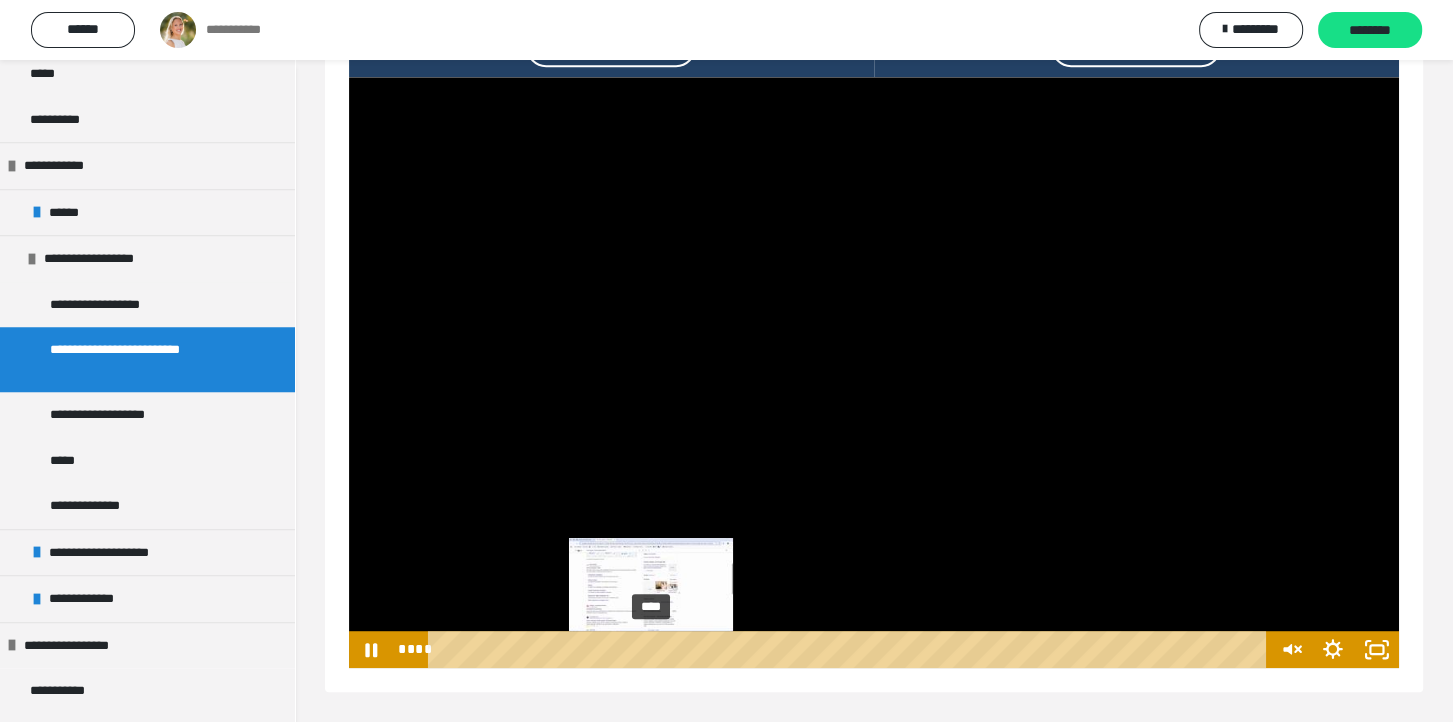 click at bounding box center (651, 649) 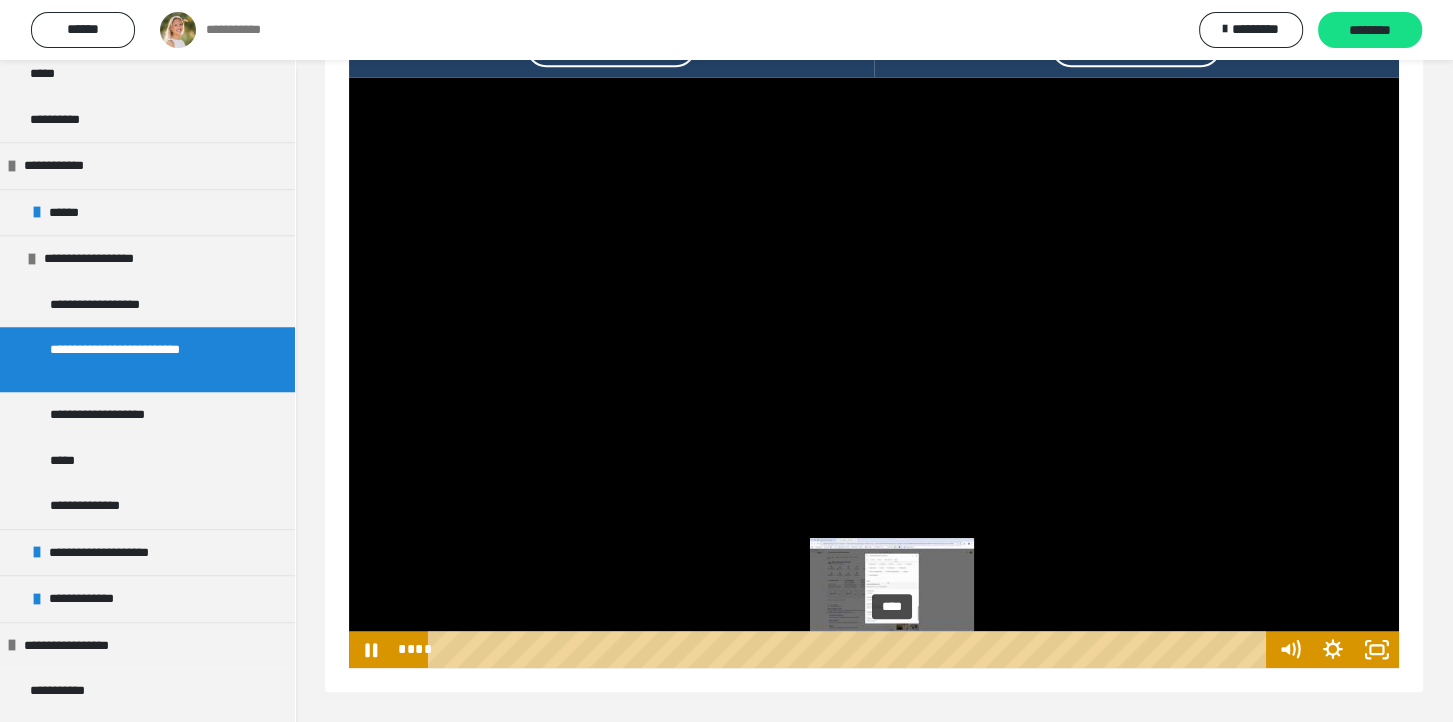 click on "****" at bounding box center (850, 649) 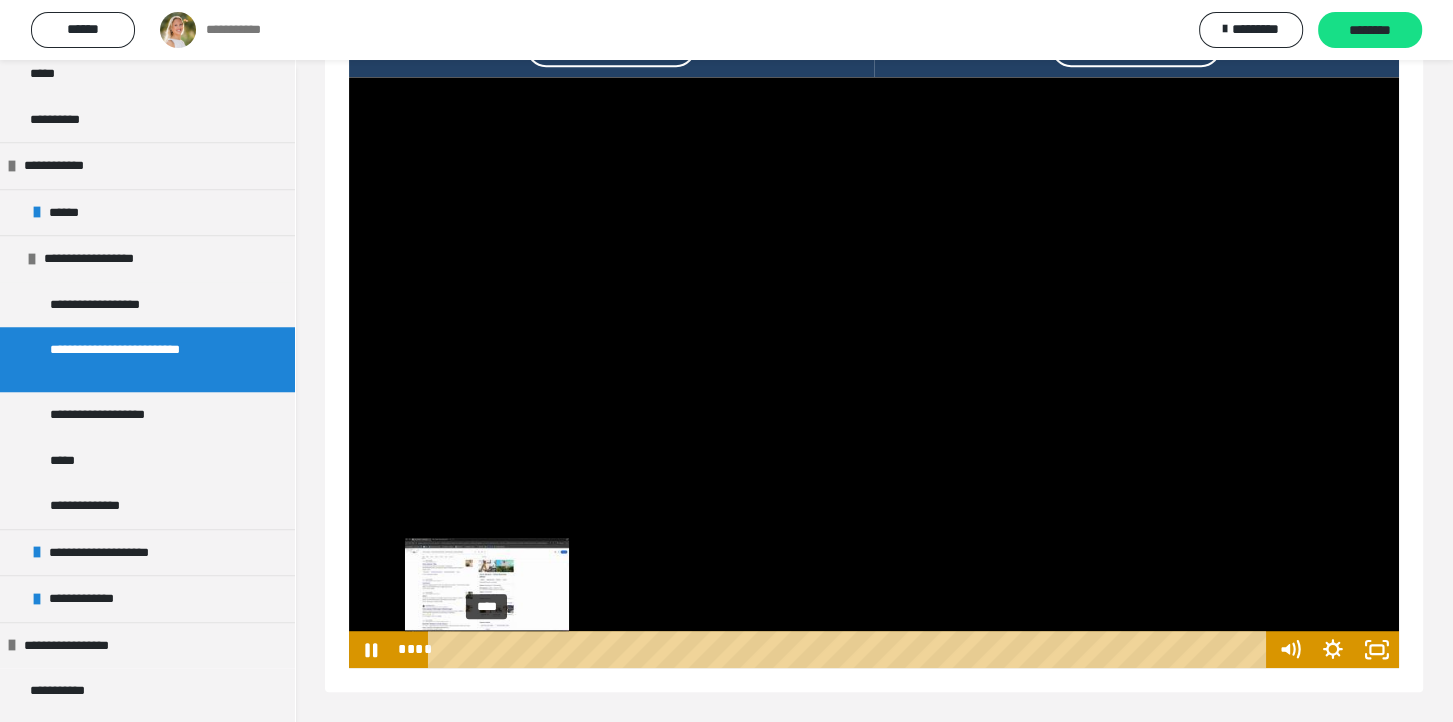 click on "****" at bounding box center (850, 649) 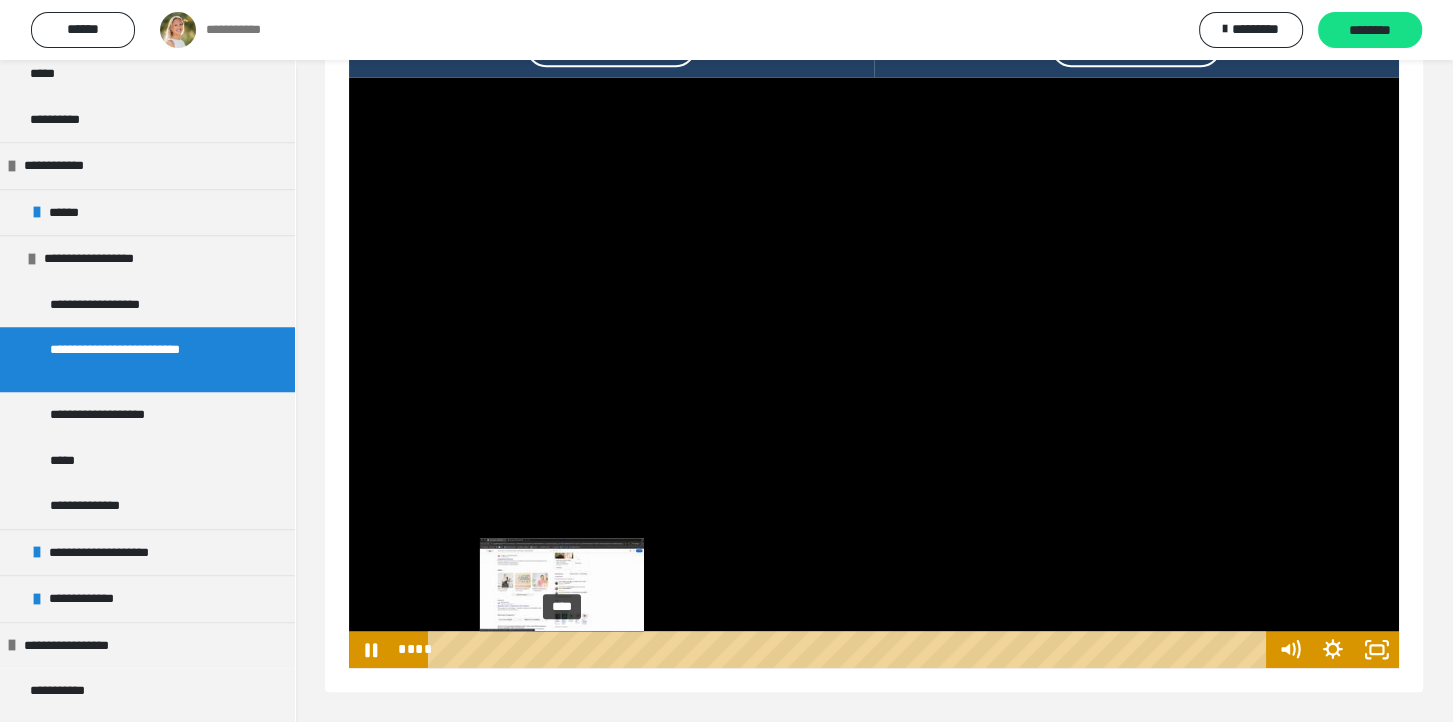 click on "****" at bounding box center [850, 649] 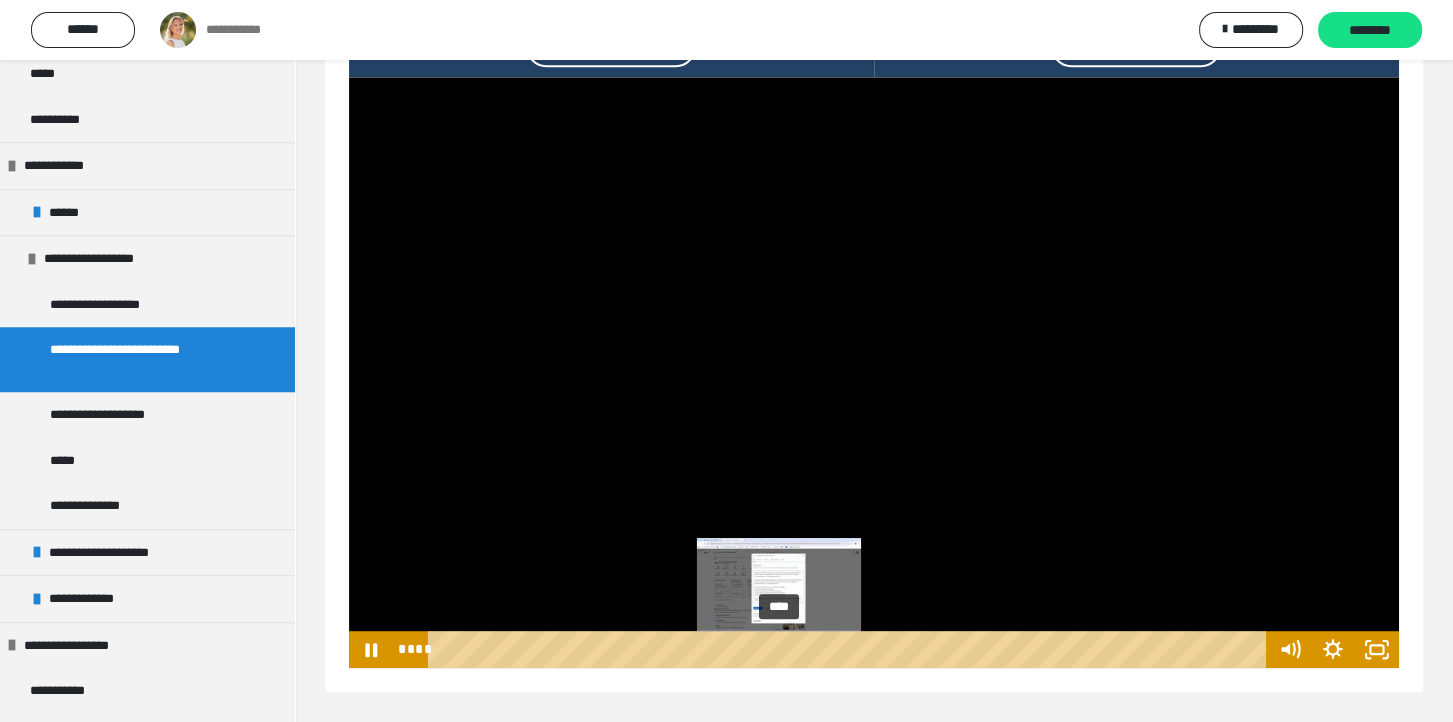 click on "****" at bounding box center [850, 649] 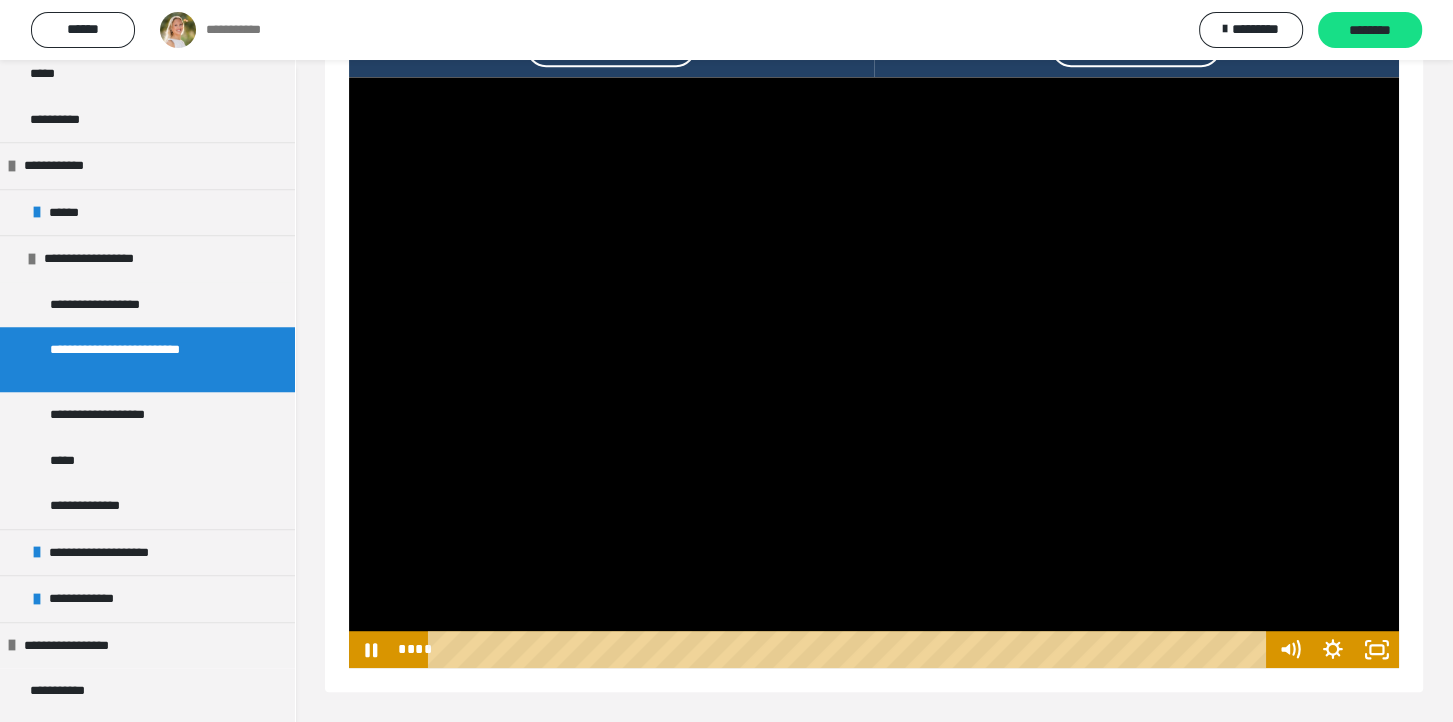 click at bounding box center (874, 372) 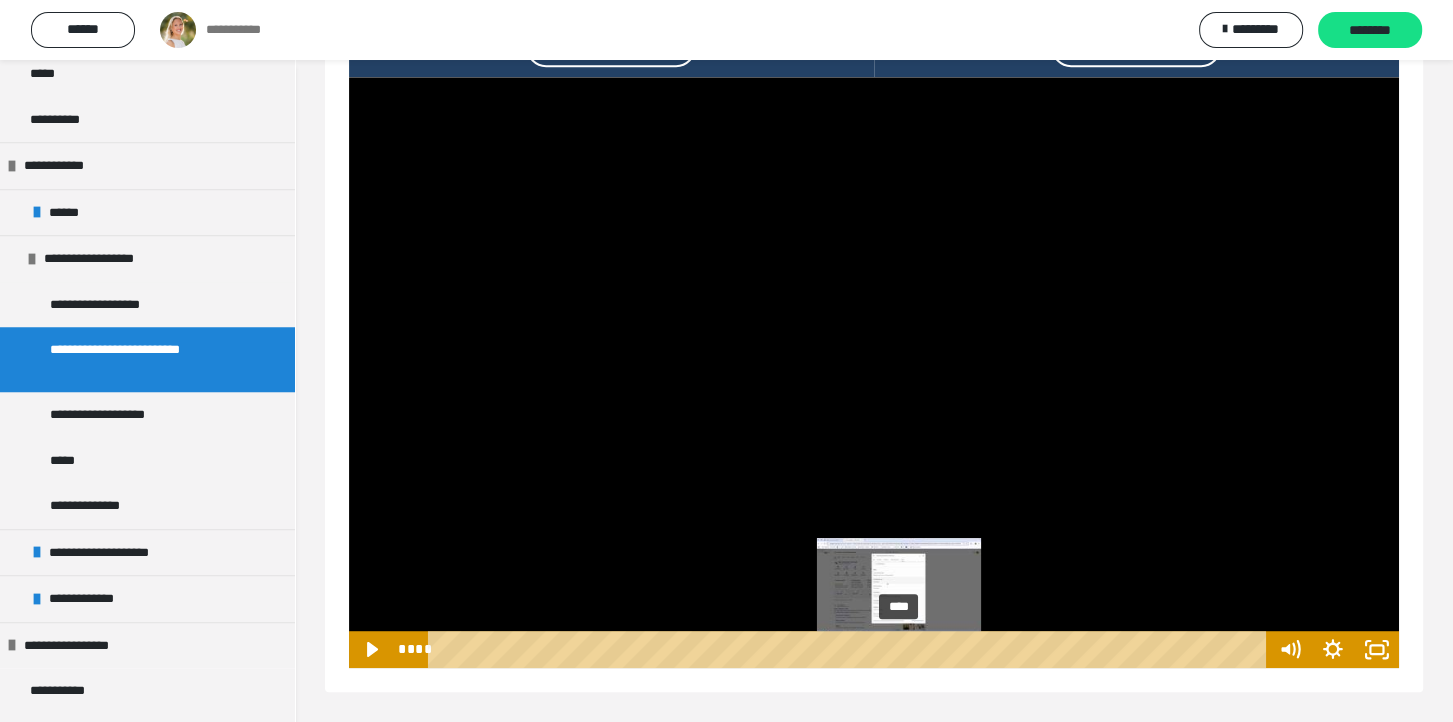 click on "****" at bounding box center [850, 649] 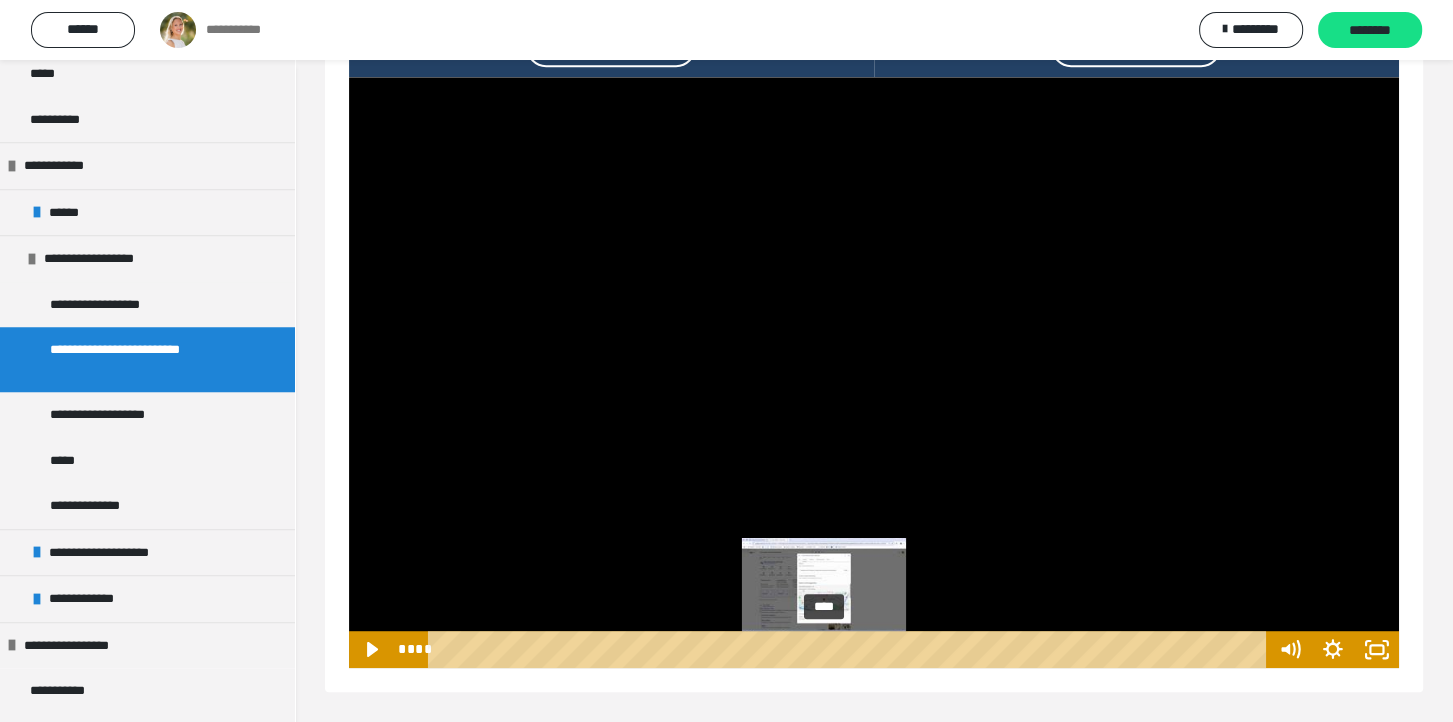 click on "****" at bounding box center (850, 649) 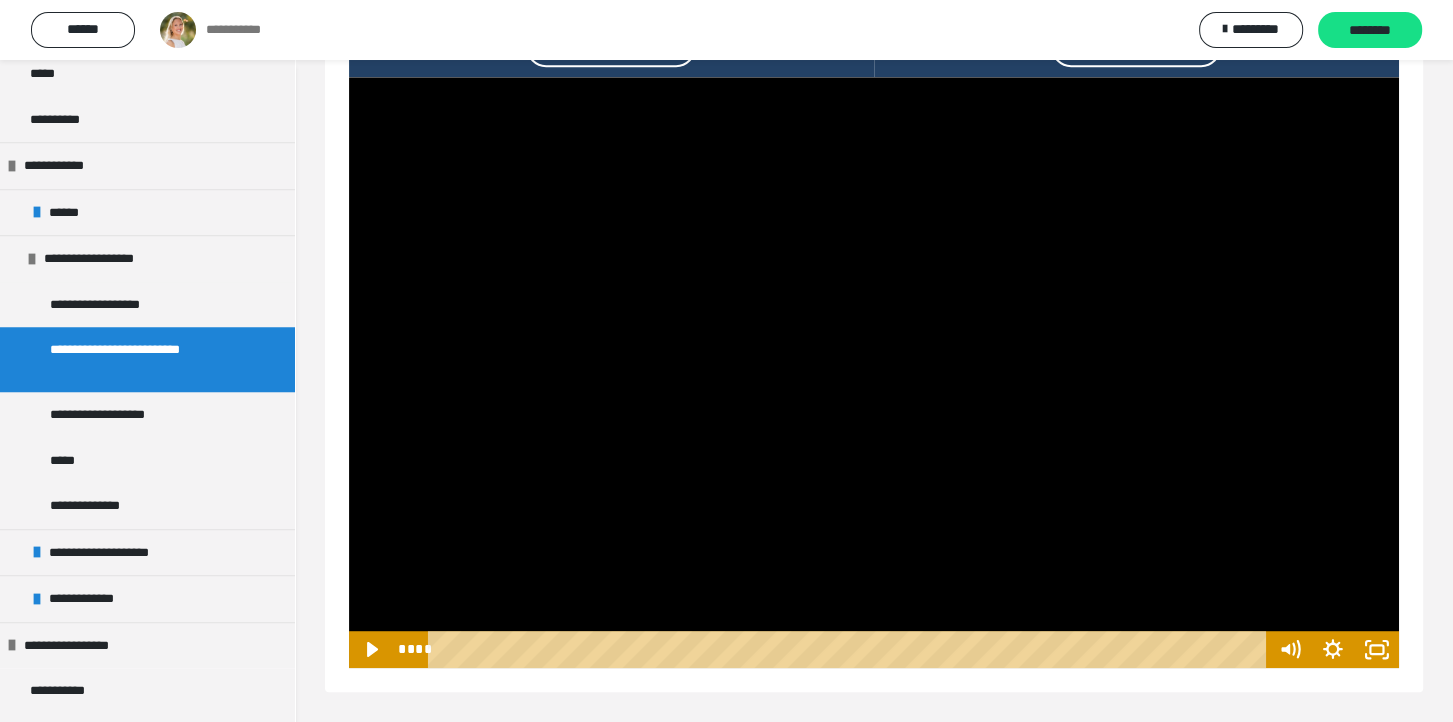 click at bounding box center (874, 372) 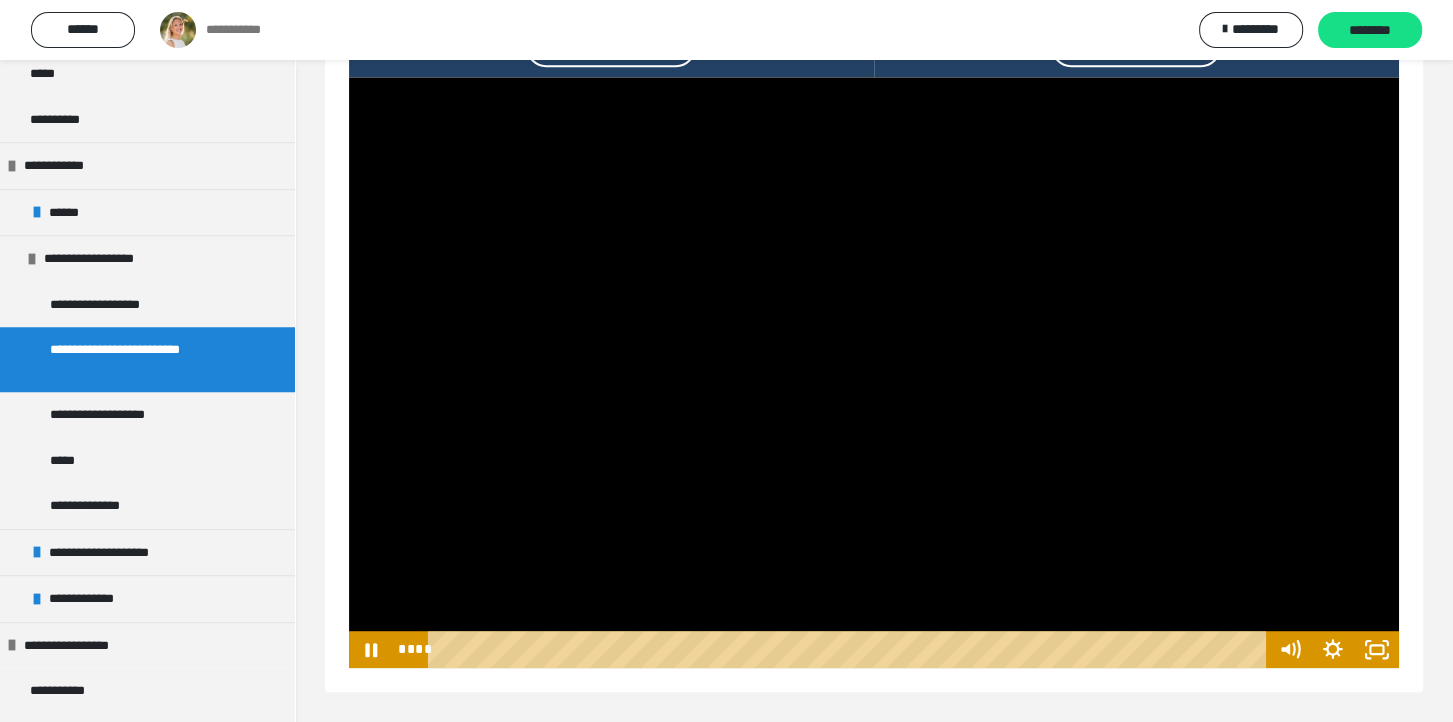click at bounding box center [874, 372] 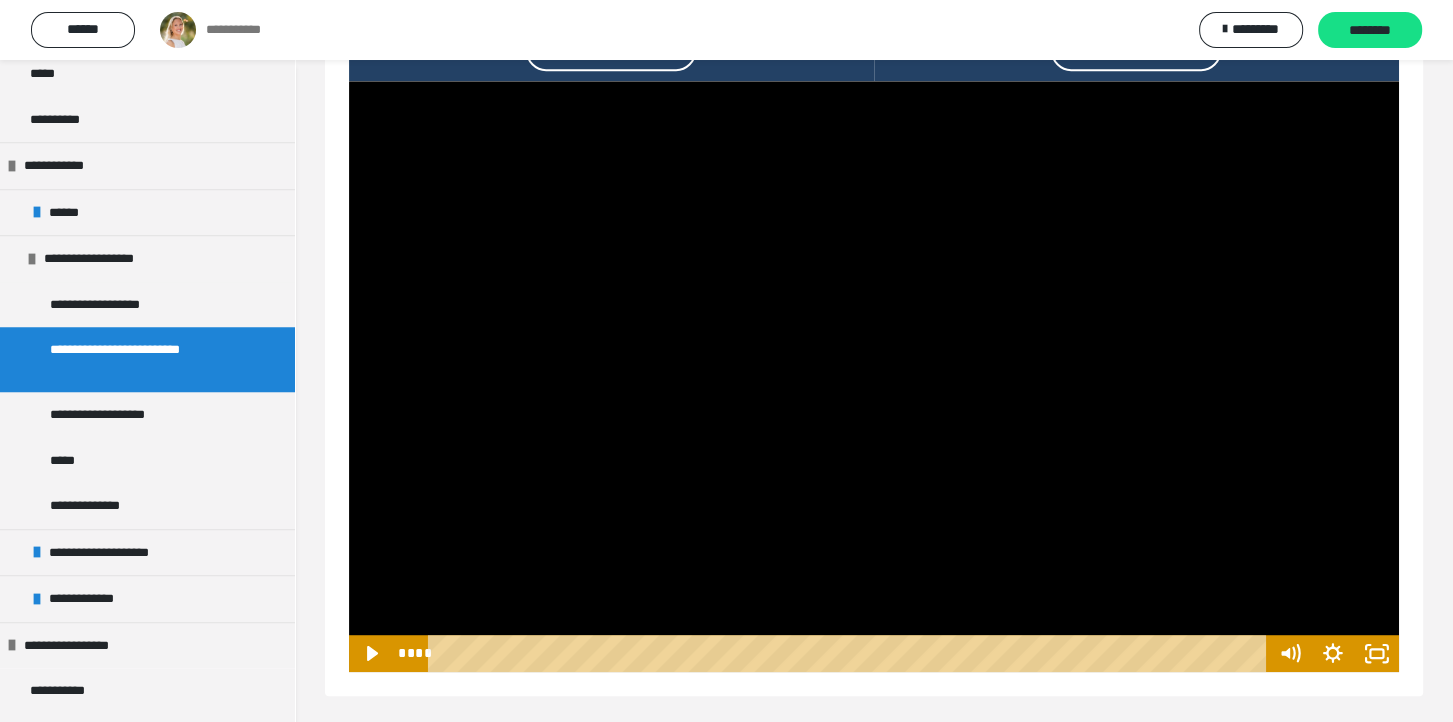 scroll, scrollTop: 992, scrollLeft: 0, axis: vertical 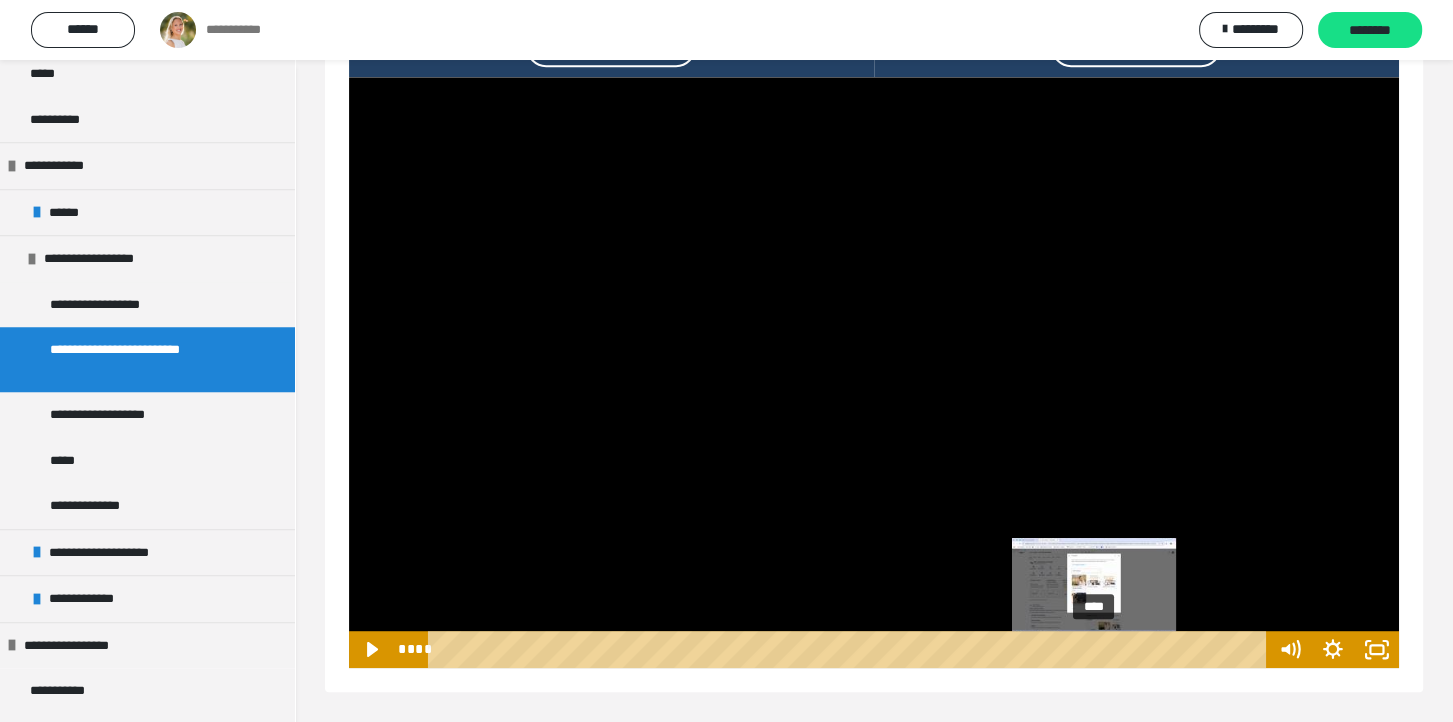 click on "****" at bounding box center (850, 649) 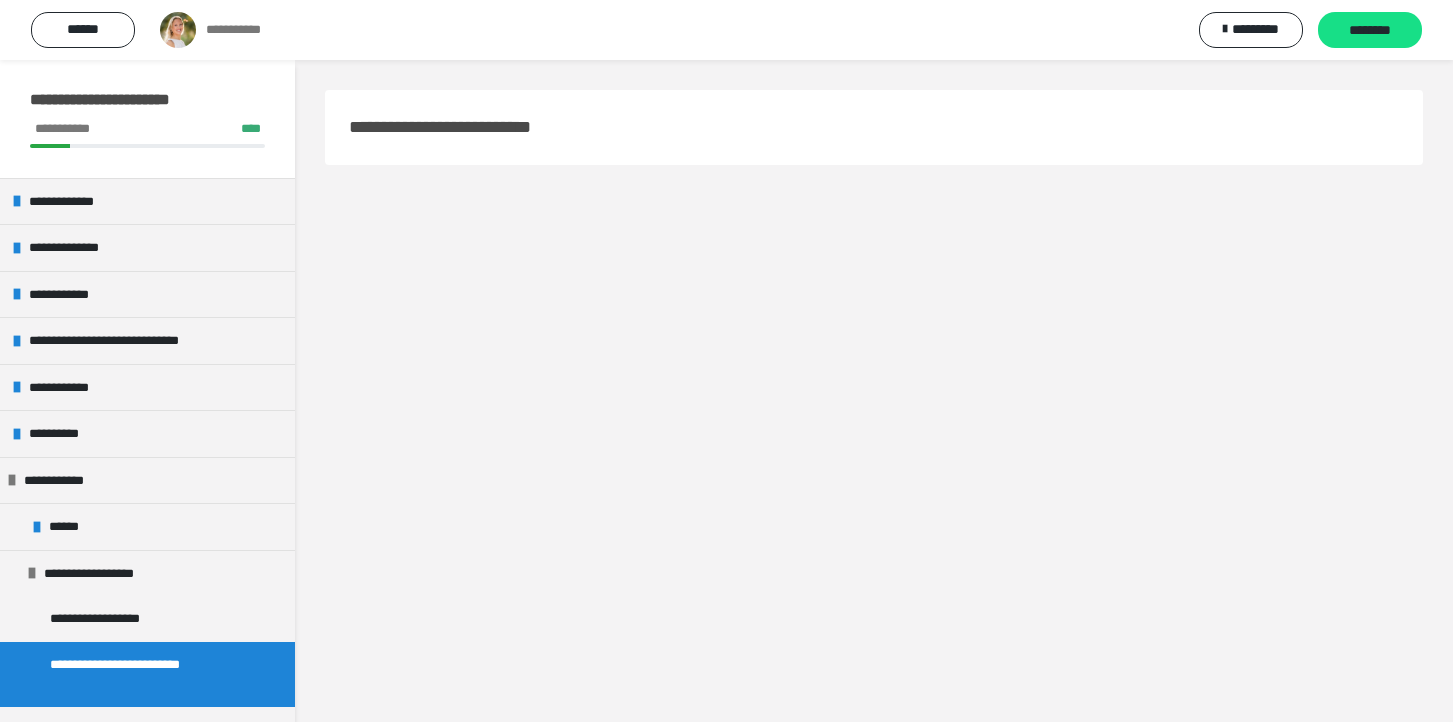 scroll, scrollTop: 0, scrollLeft: 0, axis: both 